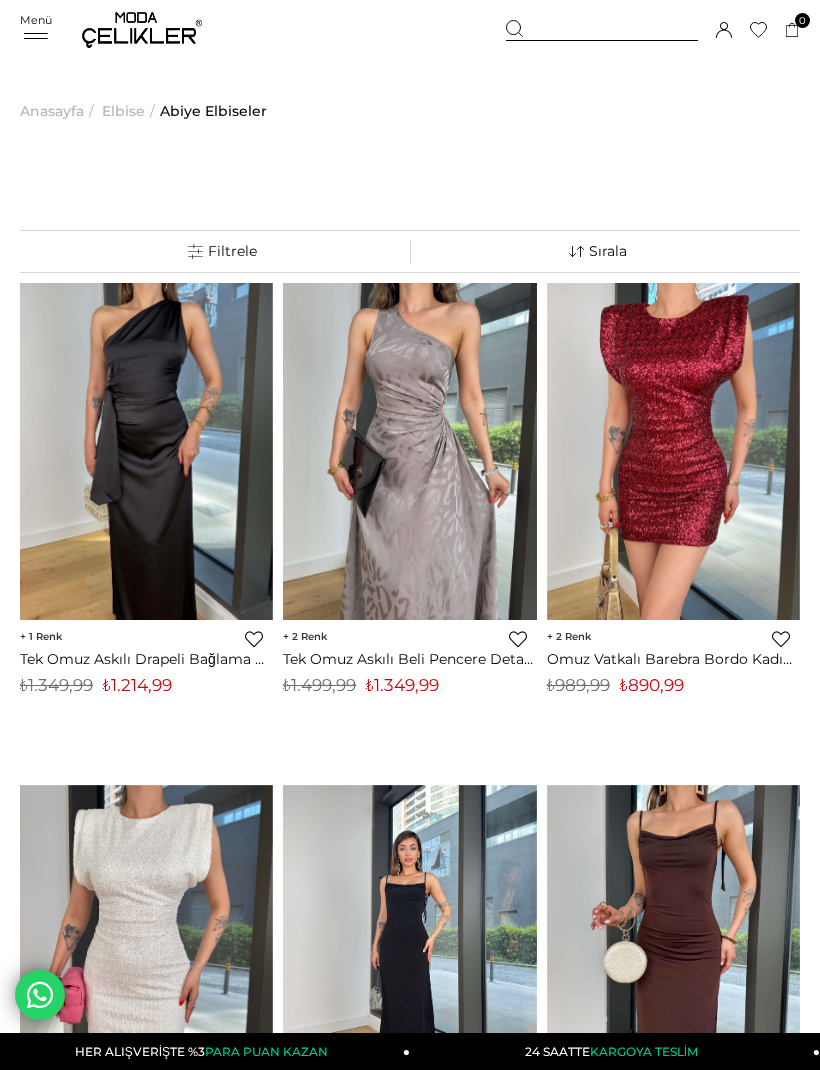 scroll, scrollTop: 0, scrollLeft: 0, axis: both 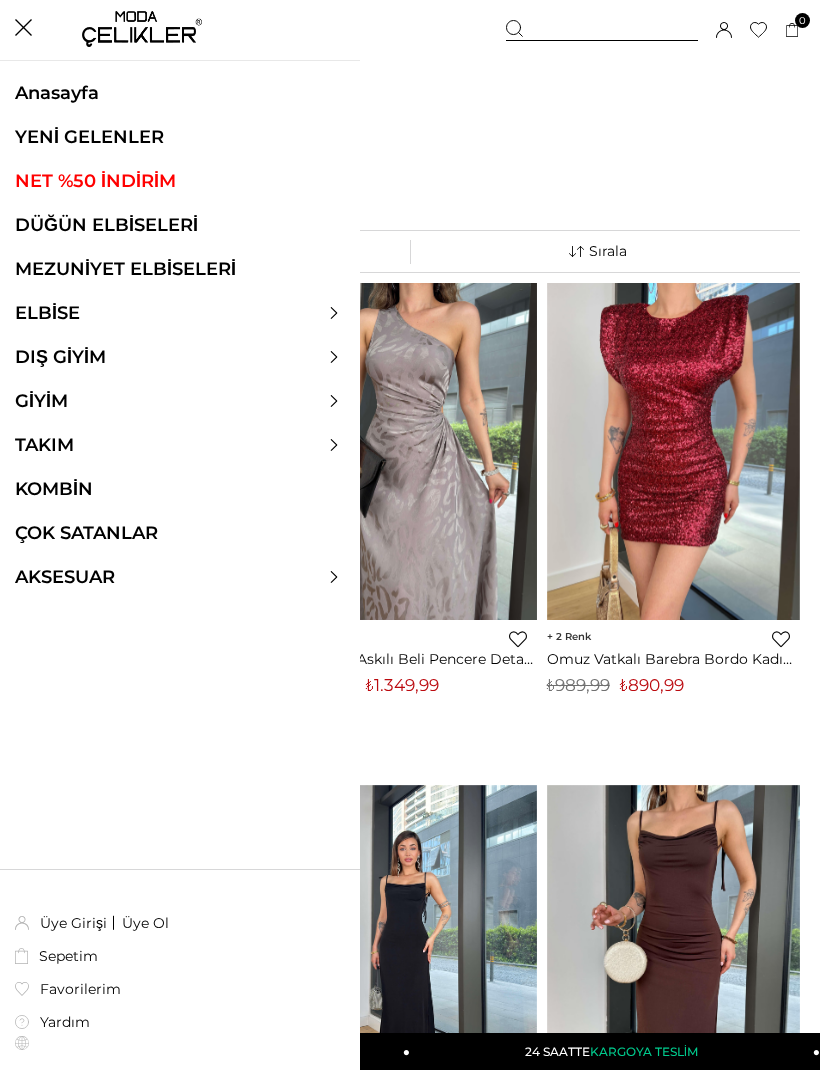 click on "DÜĞÜN ELBİSELERİ" at bounding box center (180, 225) 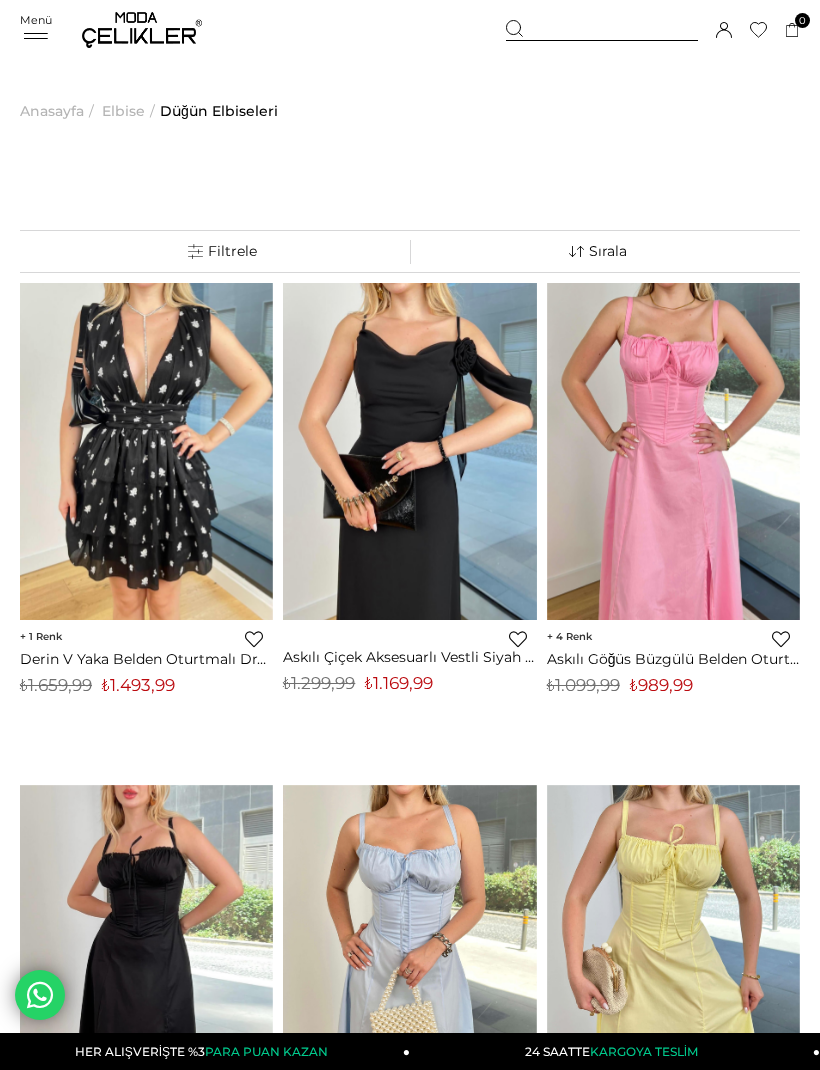 scroll, scrollTop: 0, scrollLeft: 0, axis: both 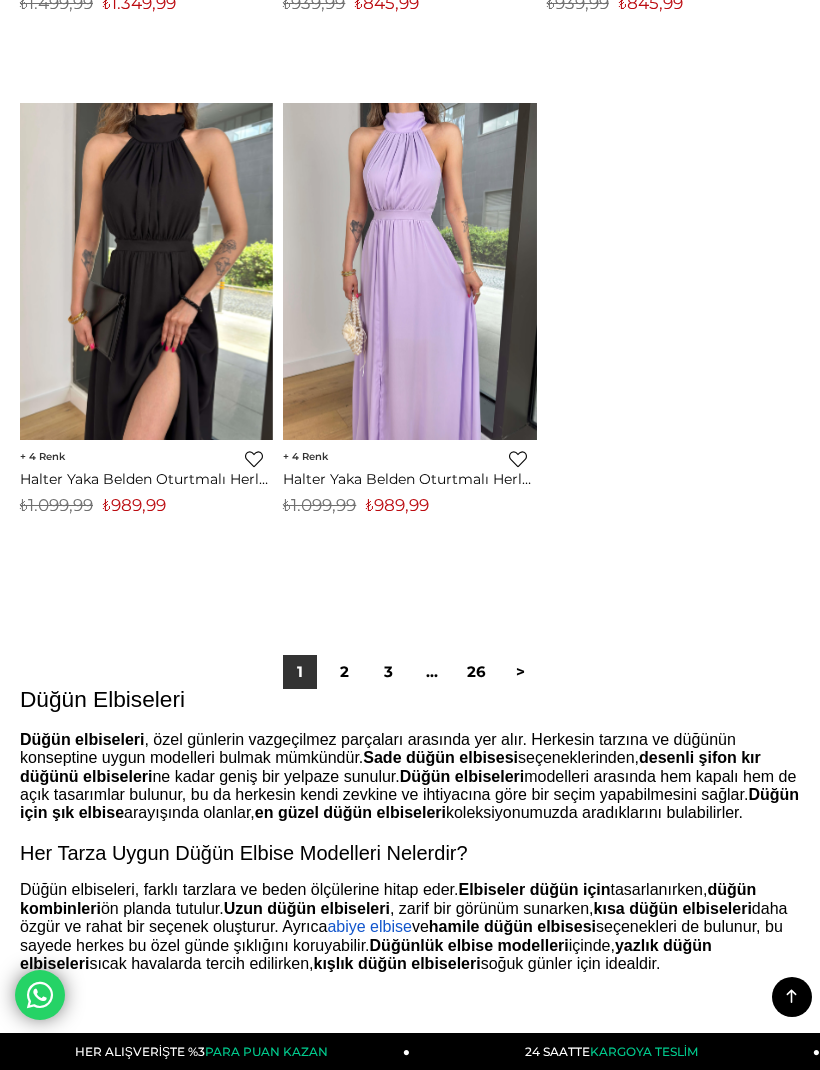 click on "2" at bounding box center [344, 672] 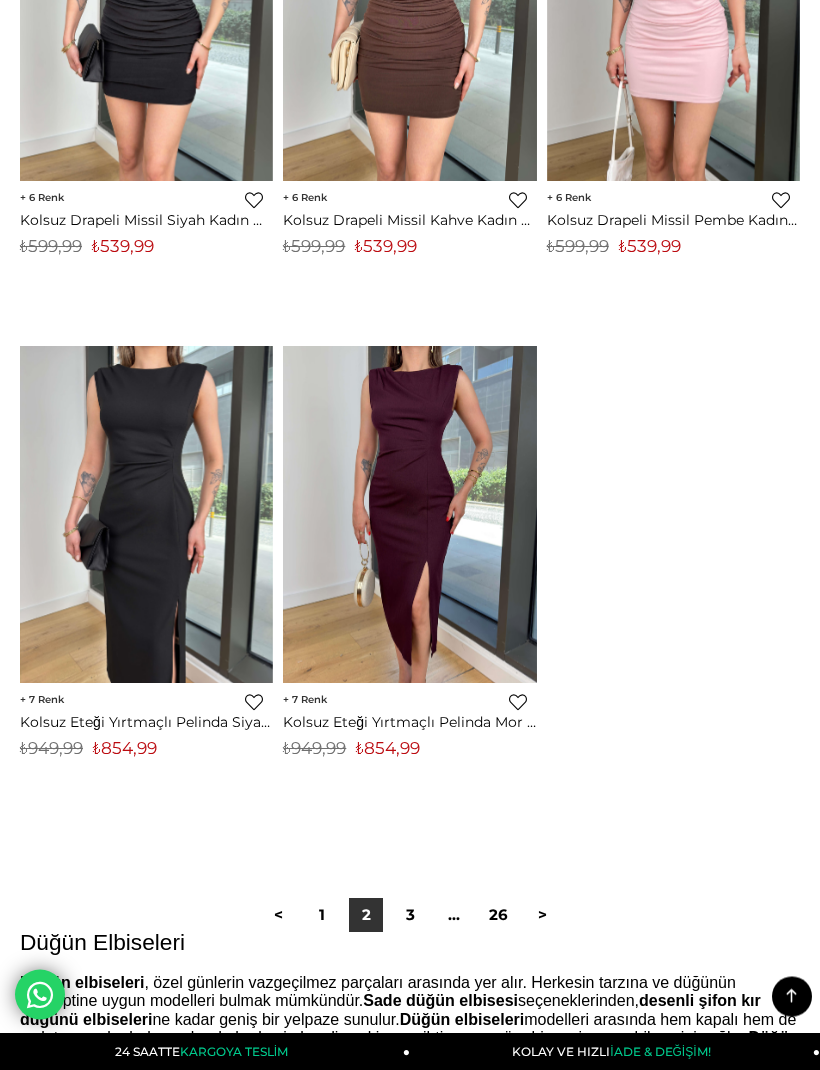 scroll, scrollTop: 13399, scrollLeft: 0, axis: vertical 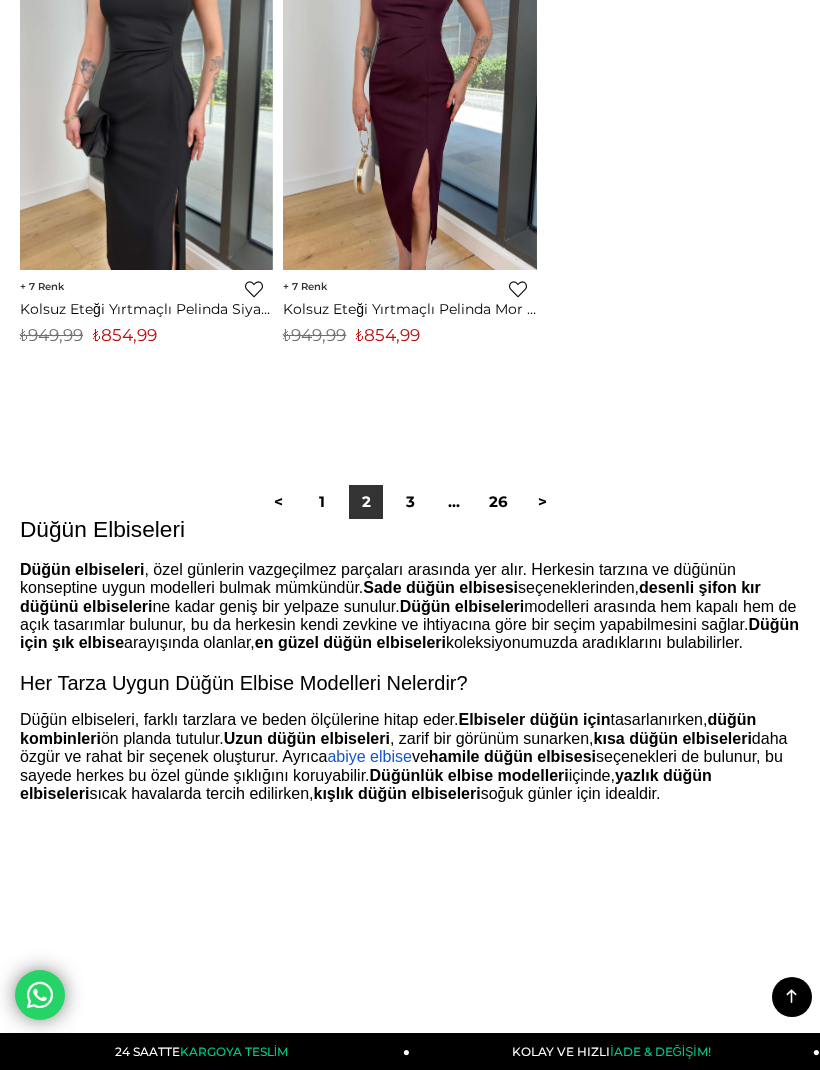 click on "3" at bounding box center [410, 502] 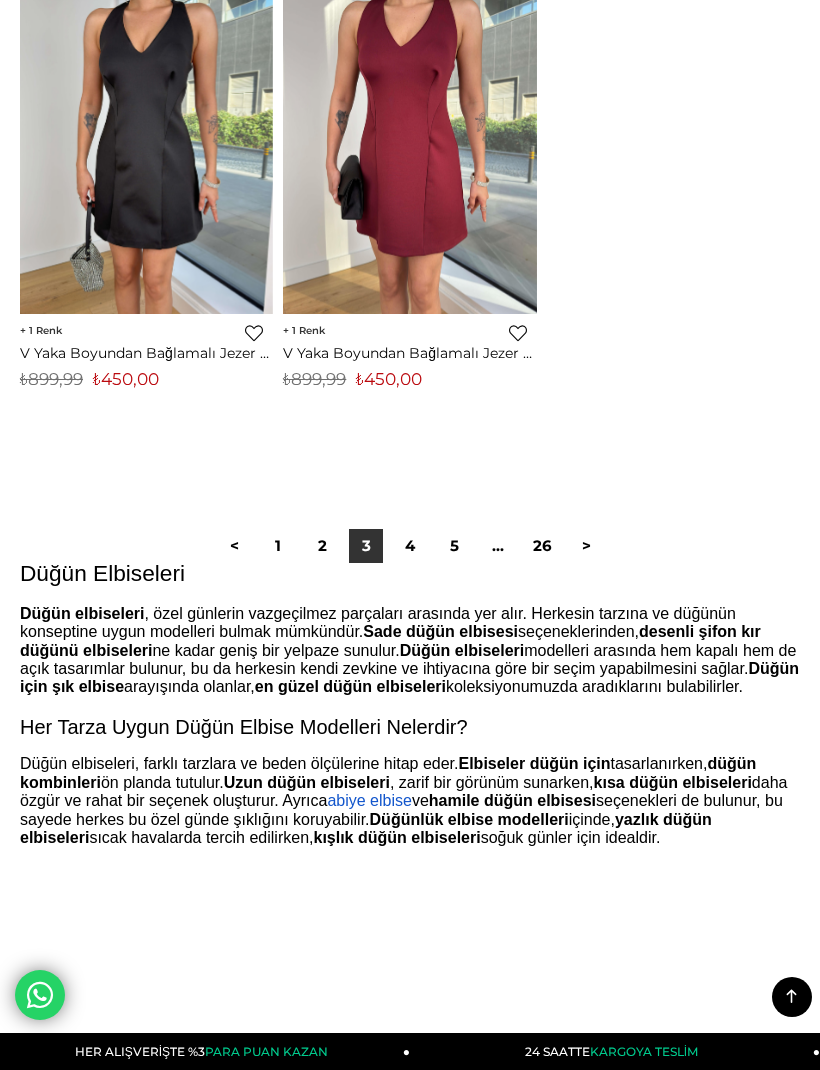 scroll, scrollTop: 13356, scrollLeft: 0, axis: vertical 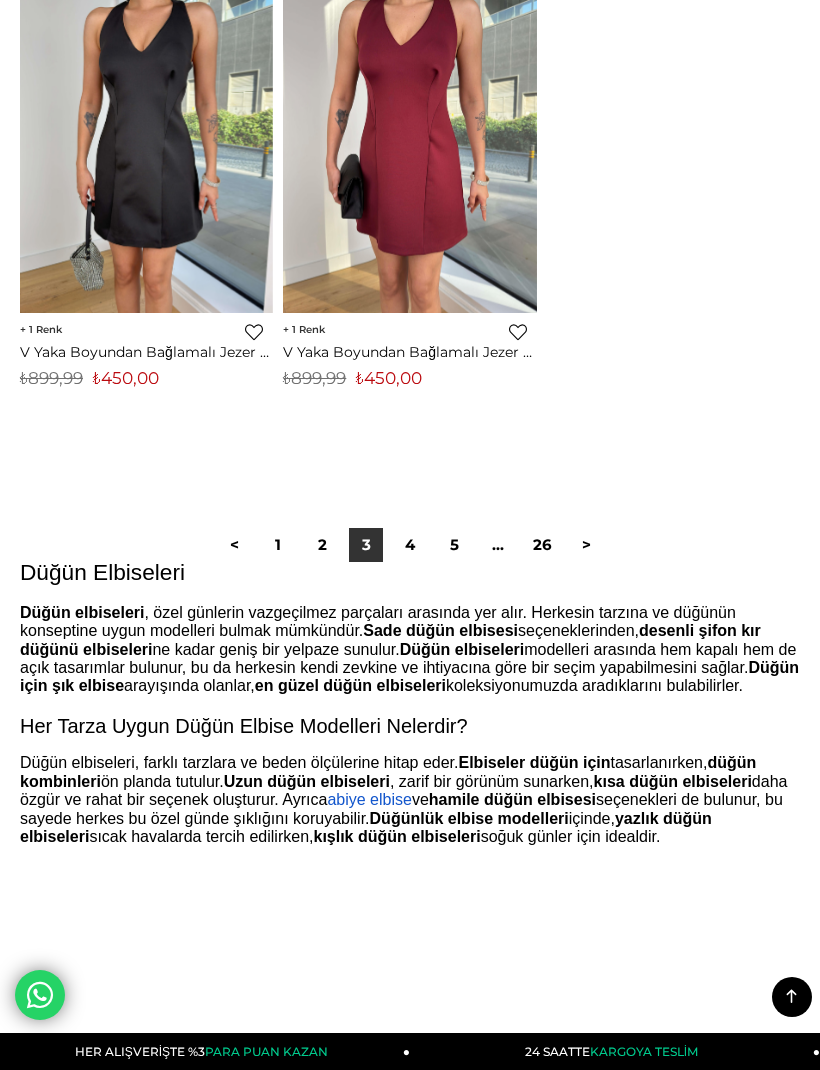 click on "4" at bounding box center [410, 545] 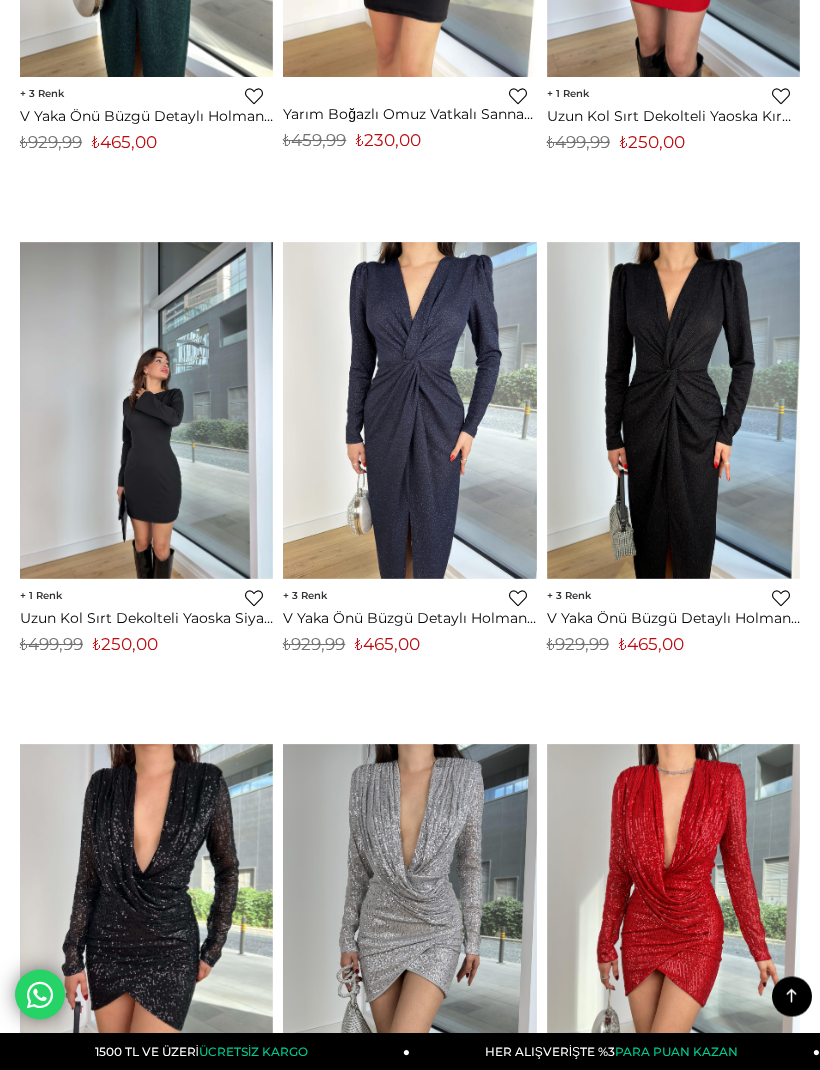 scroll, scrollTop: 0, scrollLeft: 0, axis: both 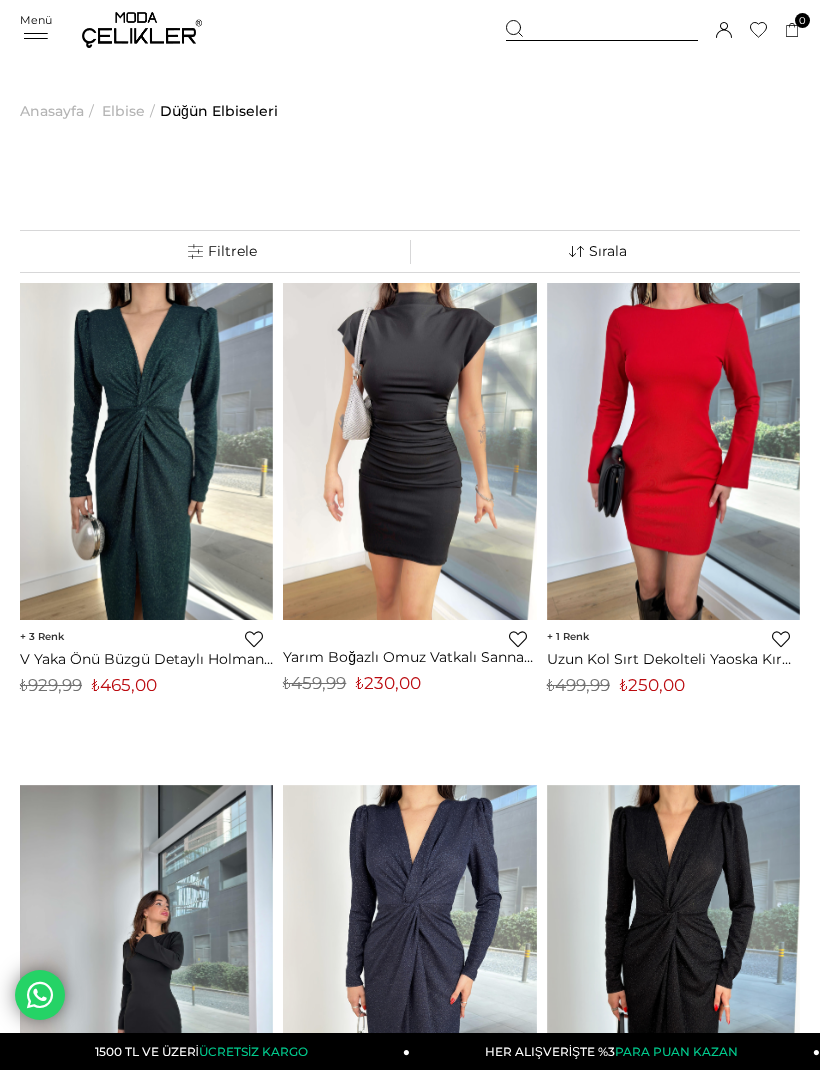 click on "Menü
Sepetim
0
Ürün
Sepetinizde ürün bulunmamaktadır.
Genel Toplam :
Sepetim
SİPARİŞİ TAMAMLA
Üye Girişi
Üye Ol
Google İle Bağlan
Anasayfa
İletişim
***" at bounding box center (410, 30) 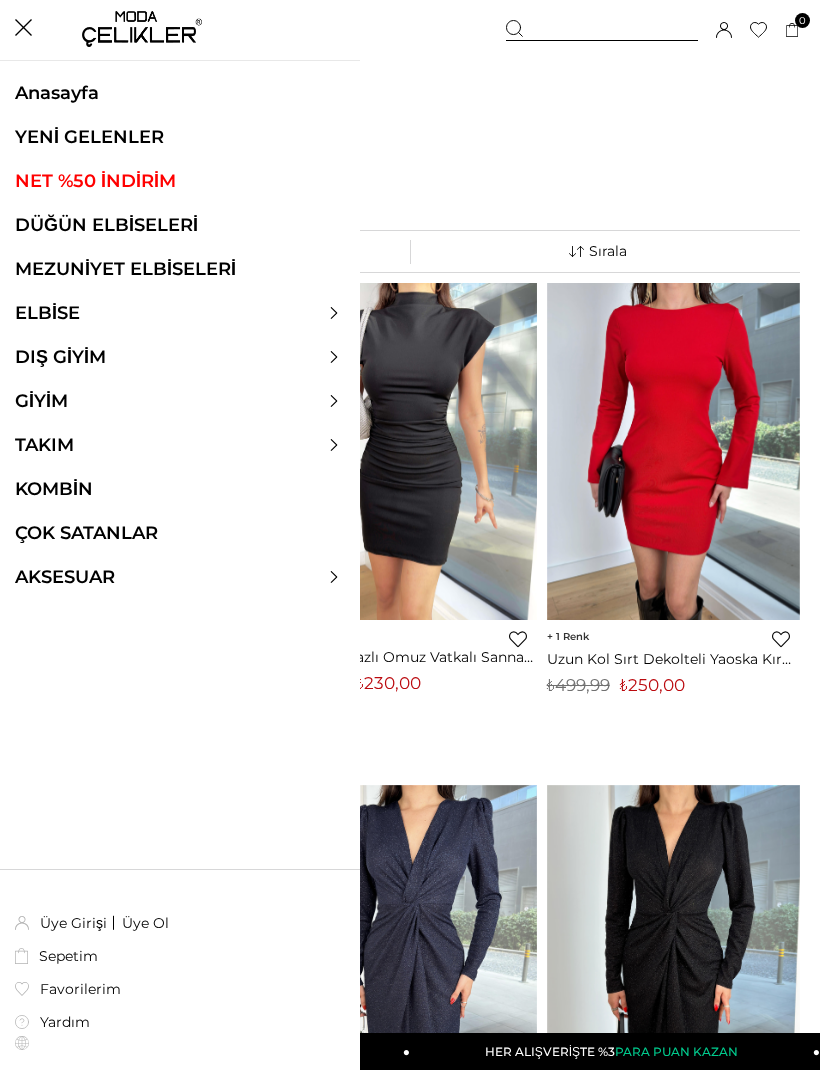 click on "Anasayfa
YENİ GELENLER
NET %50 İNDİRİM
DÜĞÜN ELBİSELERİ
MEZUNİYET ELBİSELERİ
ELBİSE
ELBİSE
Tüm Elbiseler
Yazlık Elbise
Mini Elbise
Çiçekli Elbise
Beyaz Elbise
Nikah Elbisesi
Nişan Elbisesi" at bounding box center [180, 346] 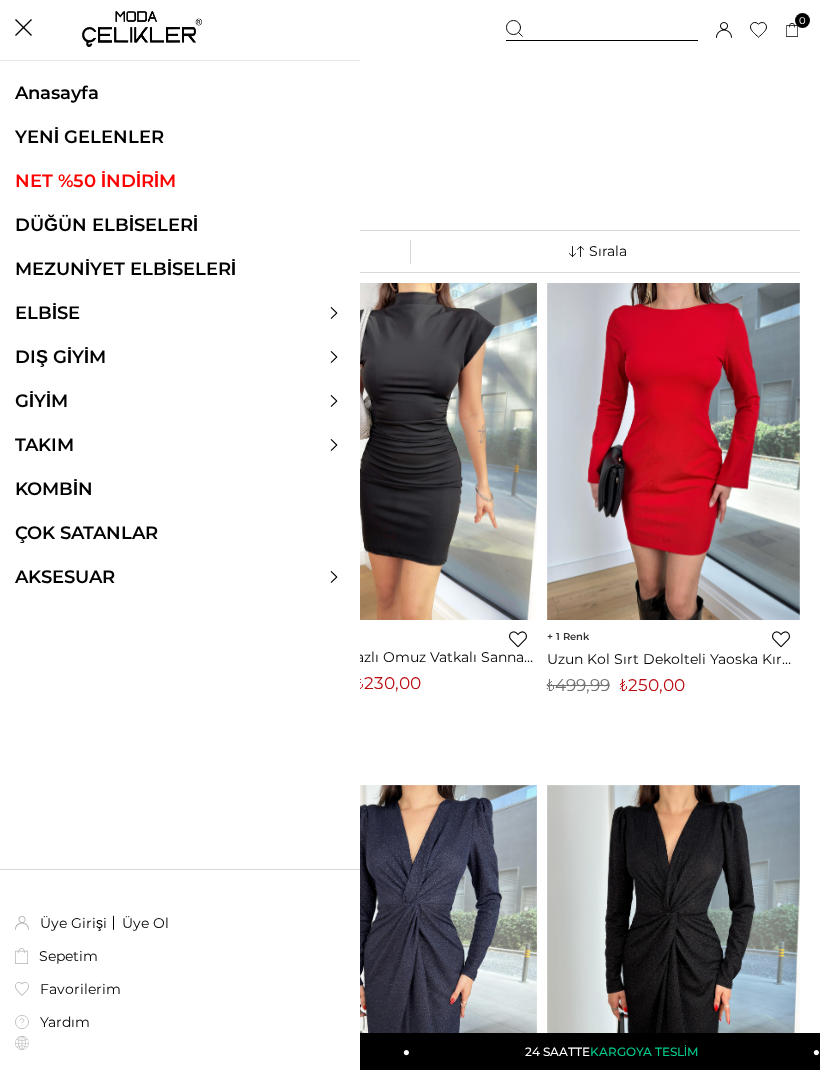 click on "ELBİSE" at bounding box center [47, 313] 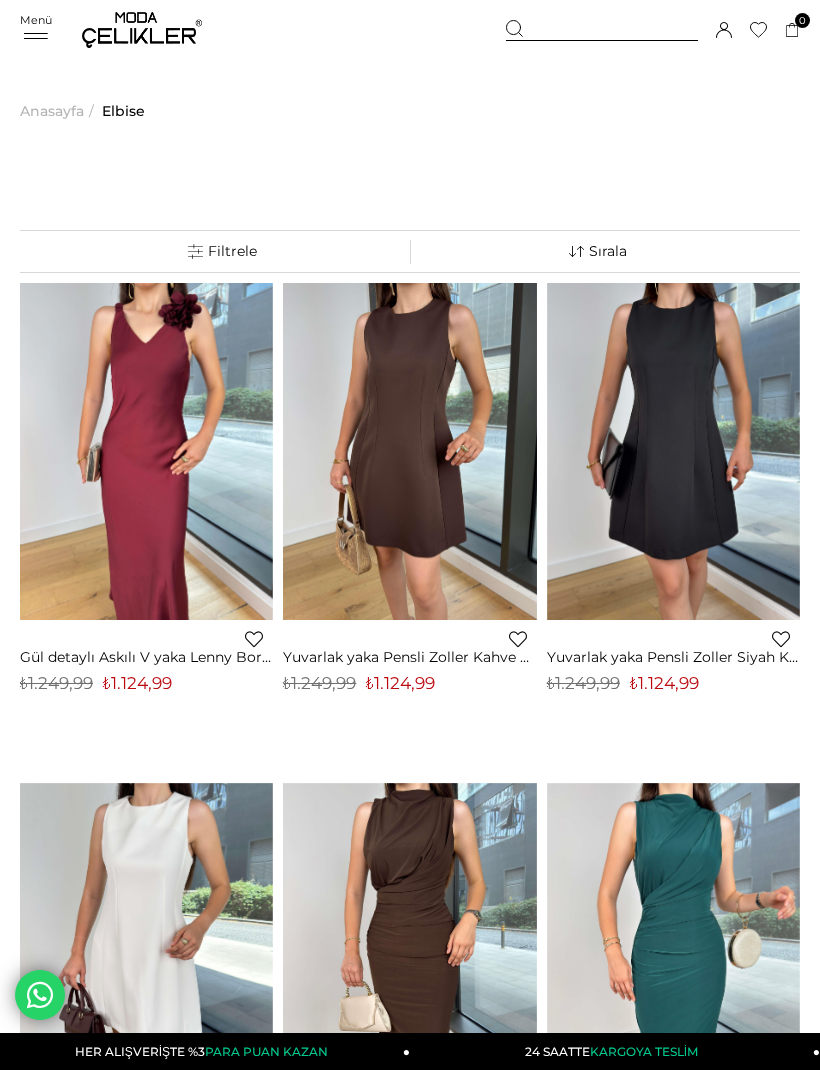 scroll, scrollTop: 0, scrollLeft: 0, axis: both 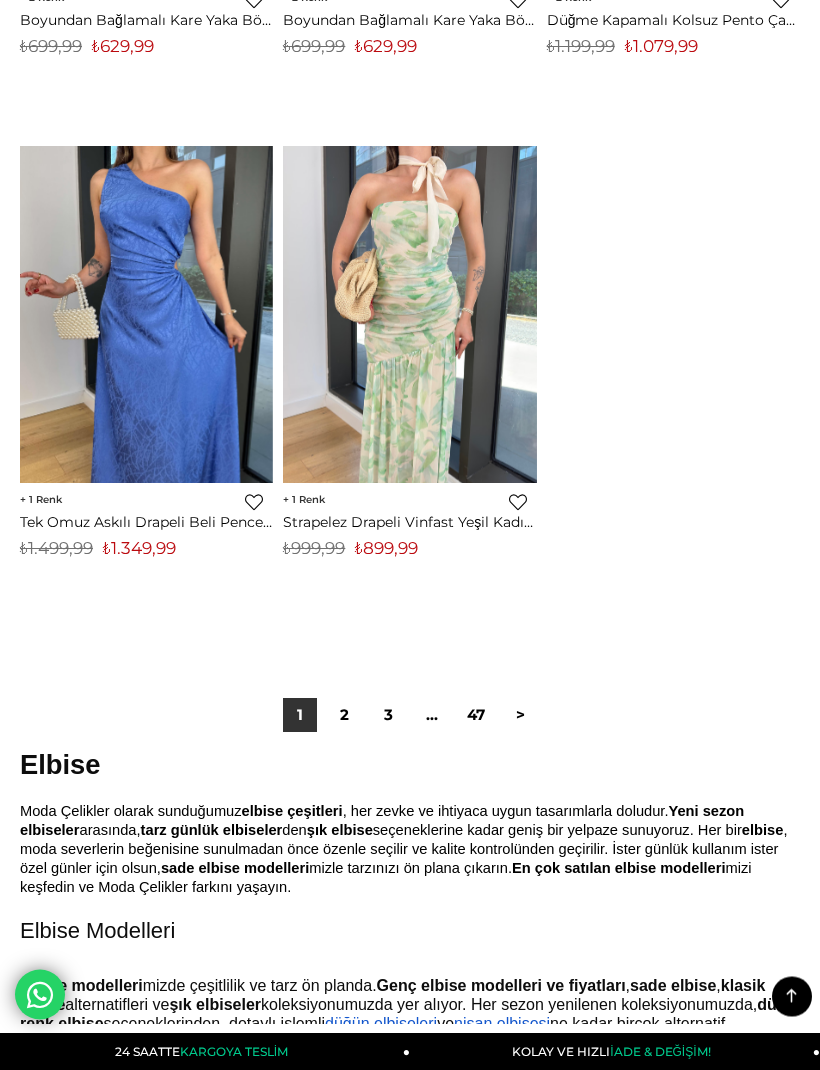 click on "47" at bounding box center (476, 716) 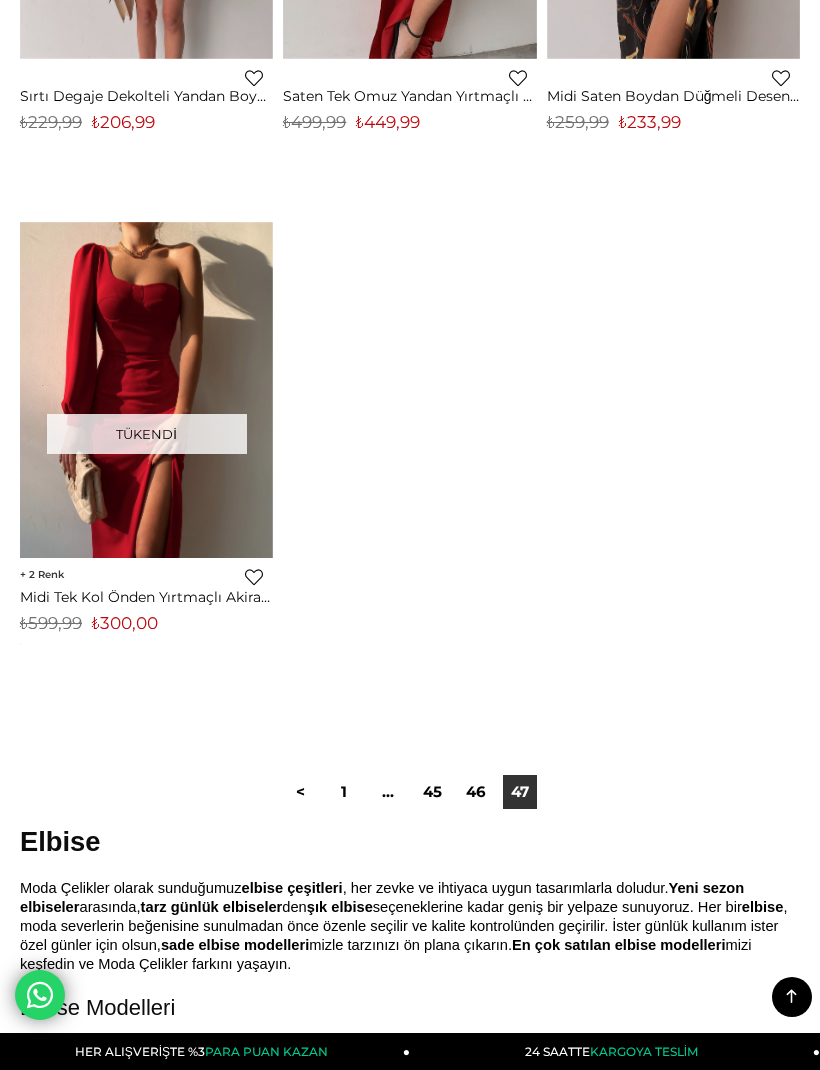 scroll, scrollTop: 11198, scrollLeft: 0, axis: vertical 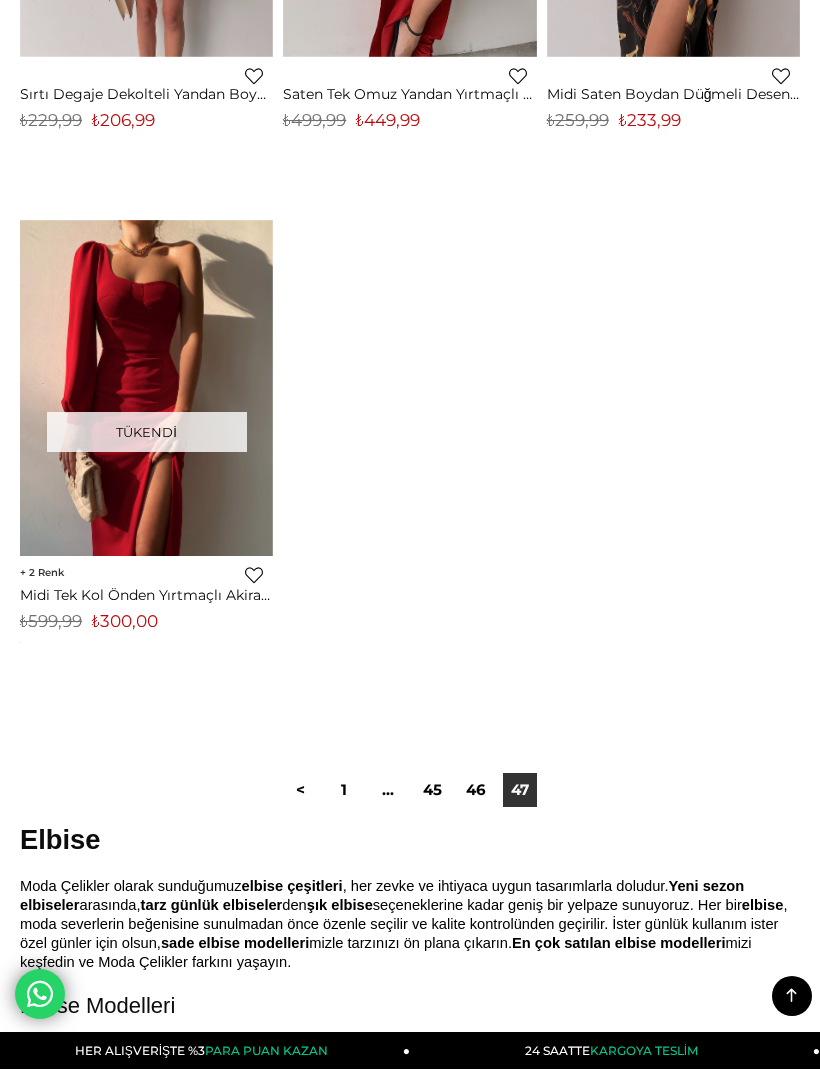 click on "..." at bounding box center (388, 791) 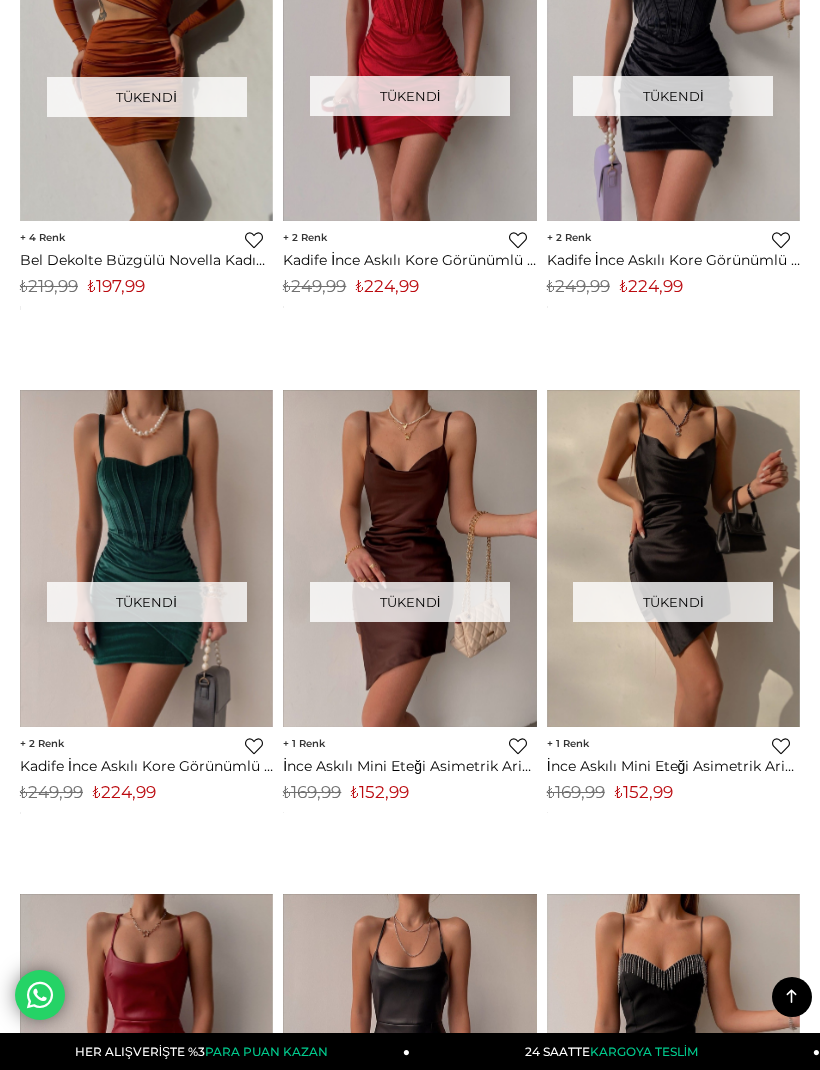 scroll, scrollTop: 0, scrollLeft: 0, axis: both 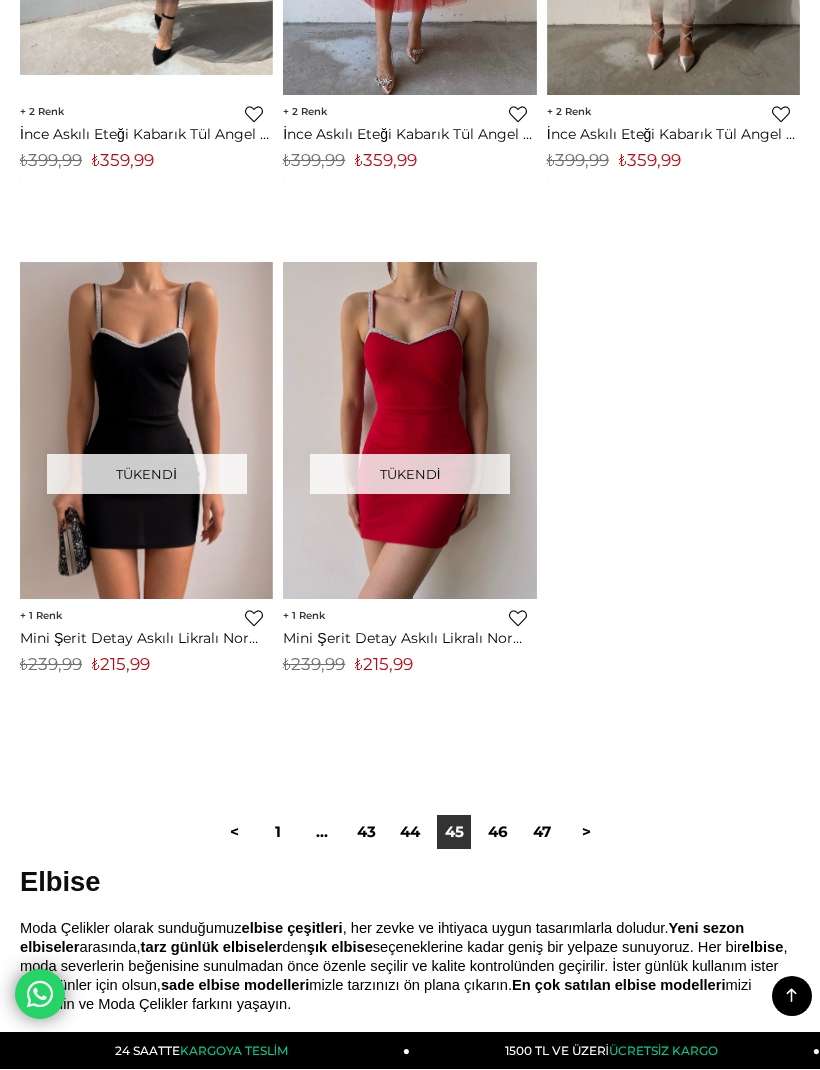 click on "43" at bounding box center (366, 833) 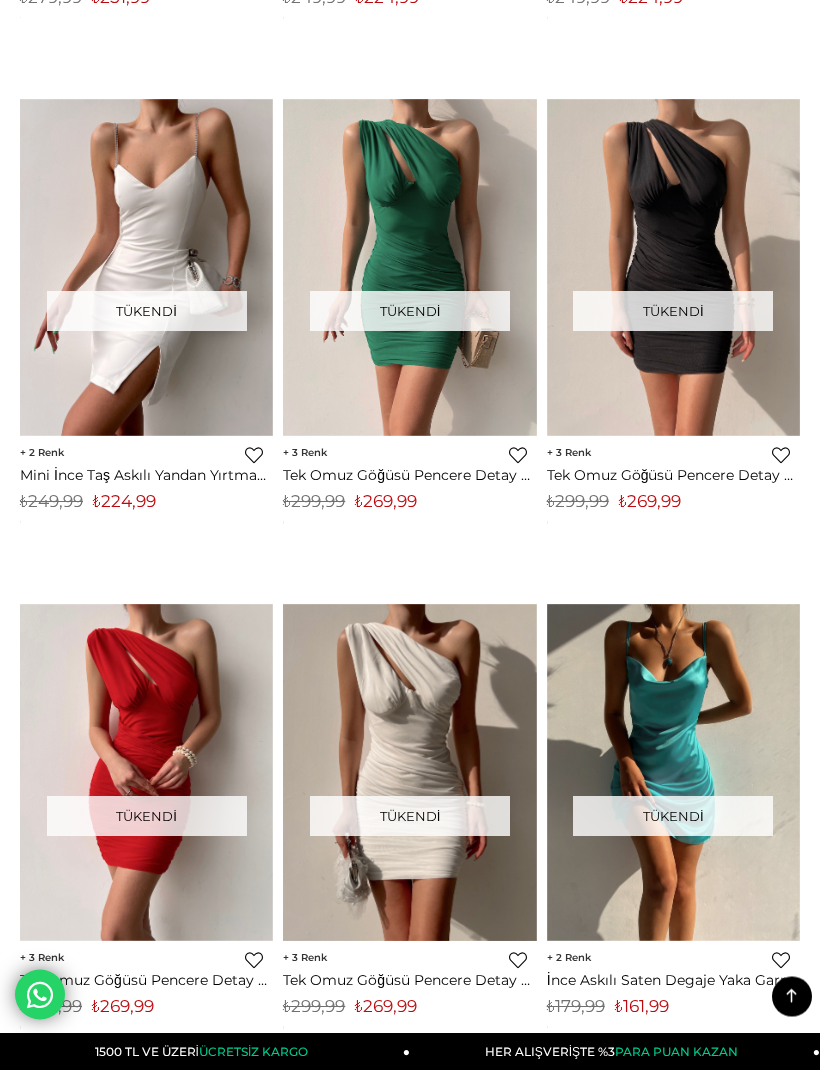 scroll, scrollTop: 7782, scrollLeft: 0, axis: vertical 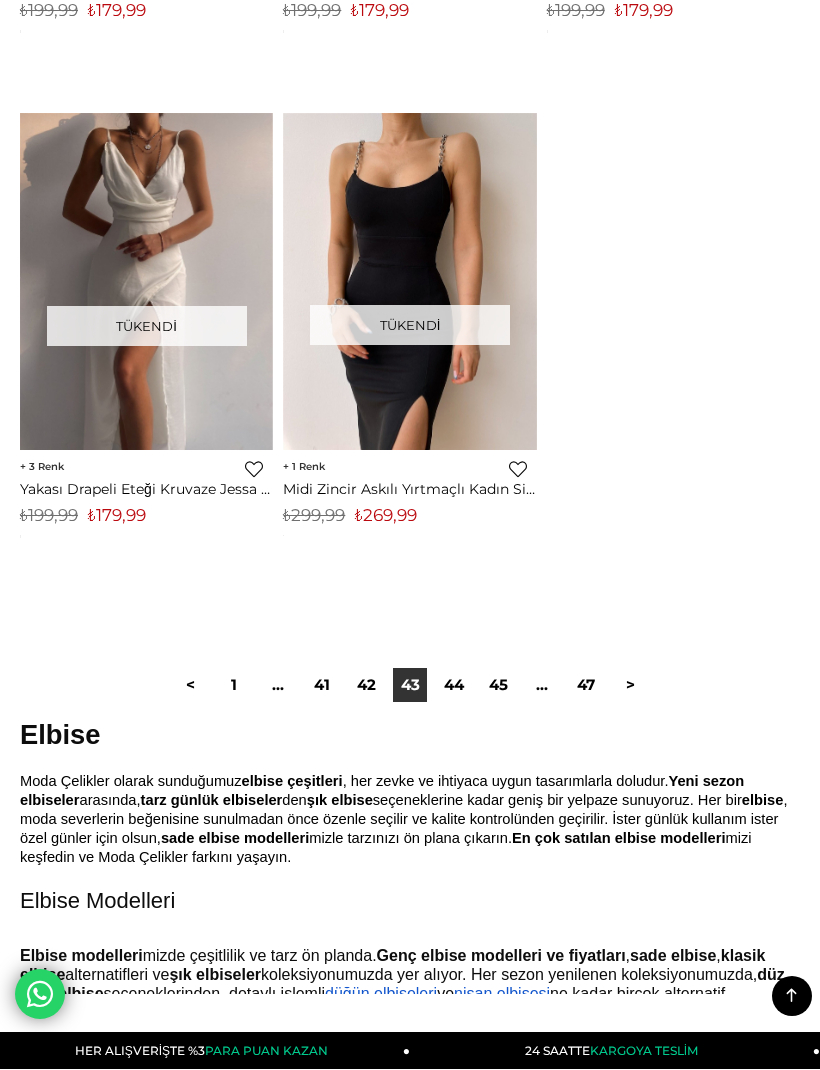 click on "41" at bounding box center (322, 686) 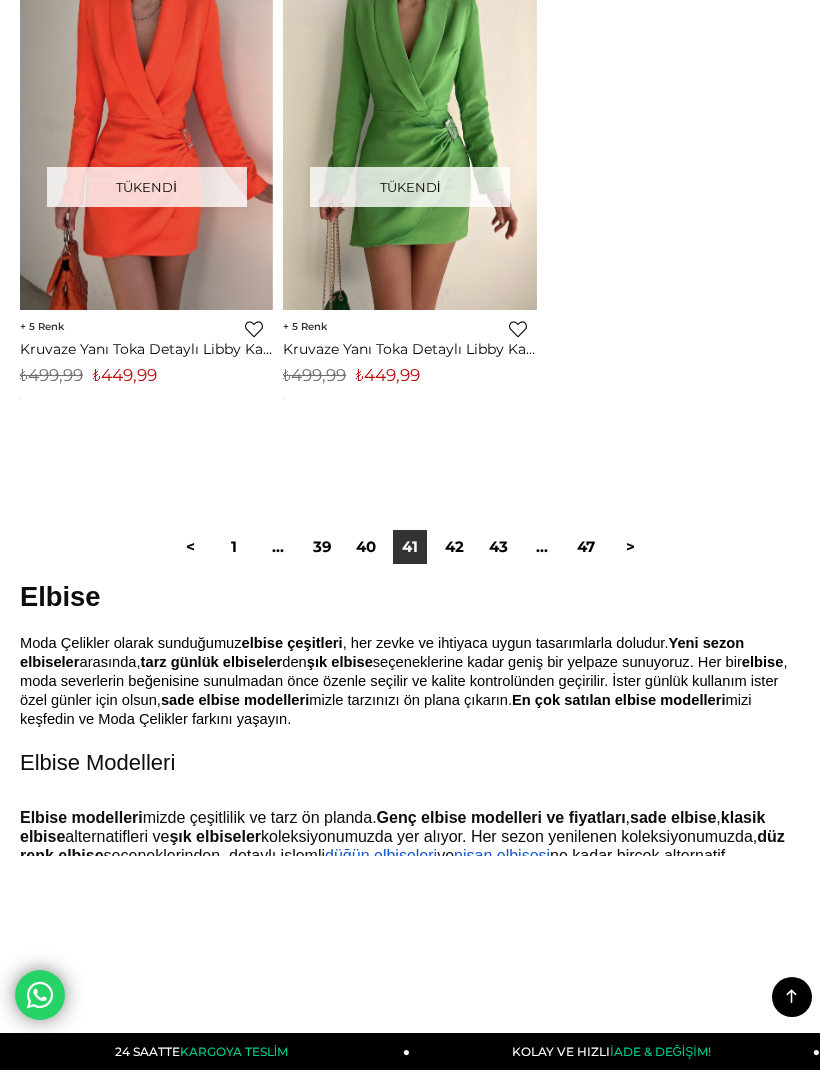 scroll, scrollTop: 13492, scrollLeft: 0, axis: vertical 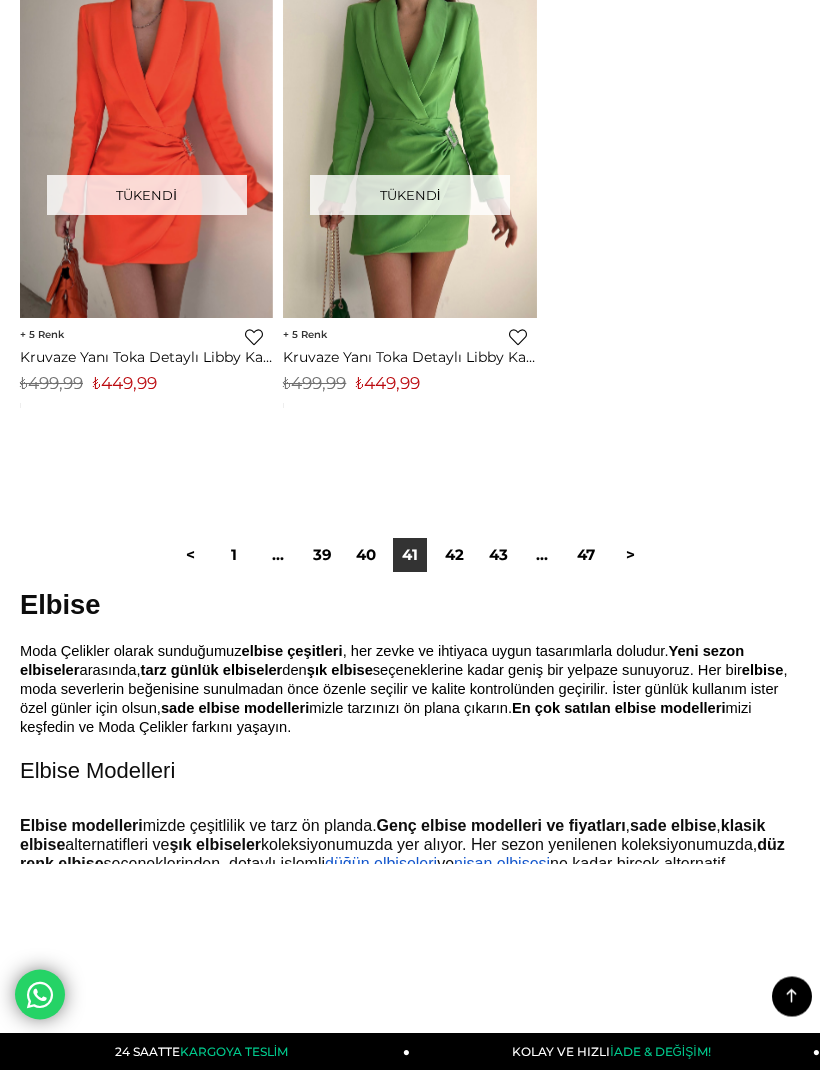 click on "..." at bounding box center (278, 556) 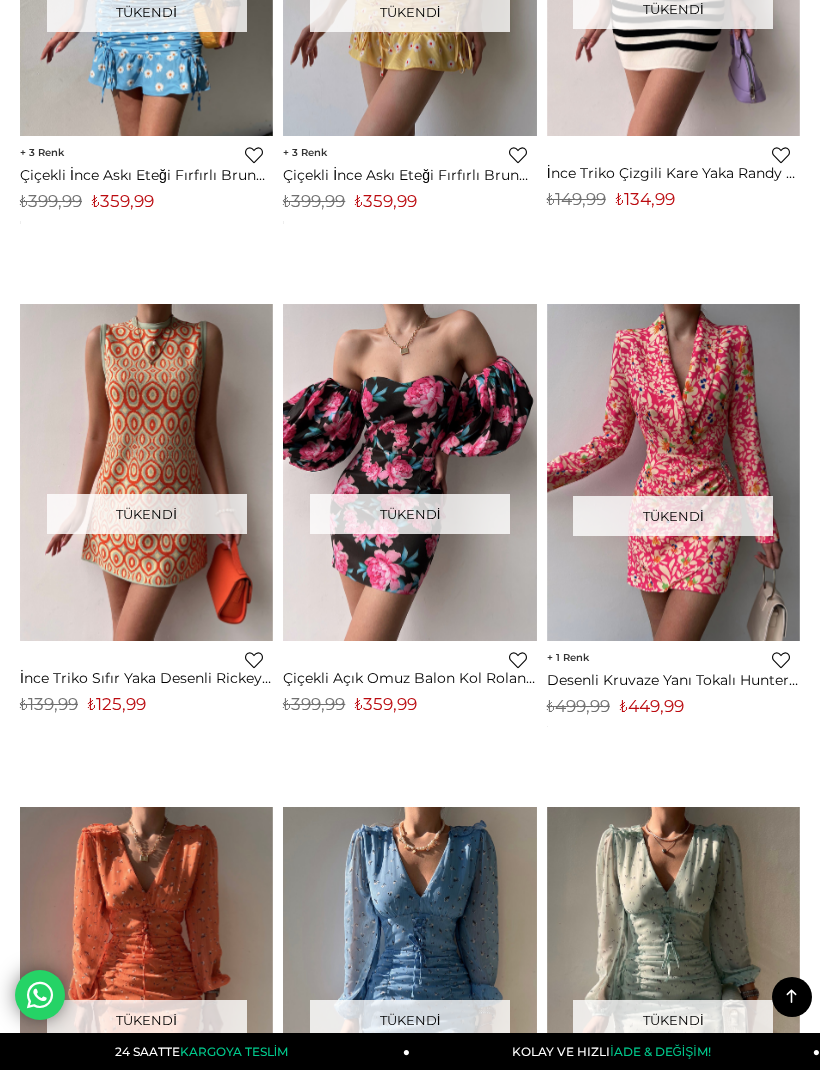 scroll, scrollTop: 0, scrollLeft: 0, axis: both 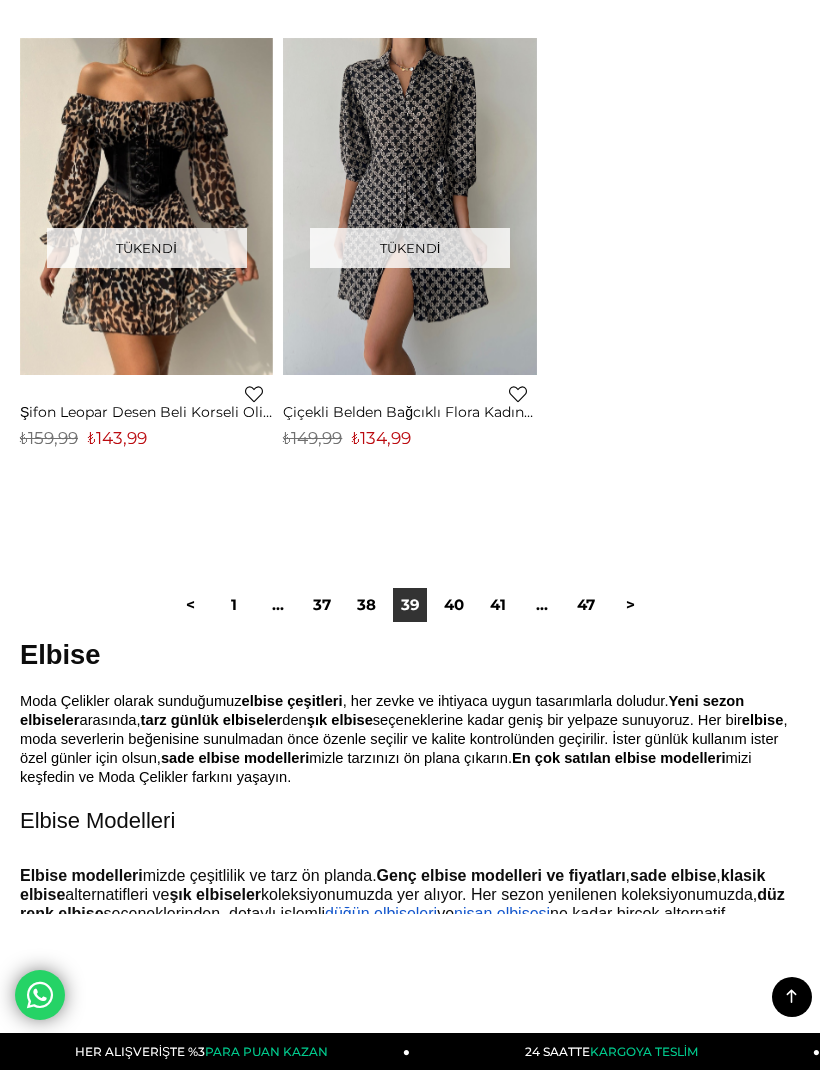 click on "1" at bounding box center [234, 605] 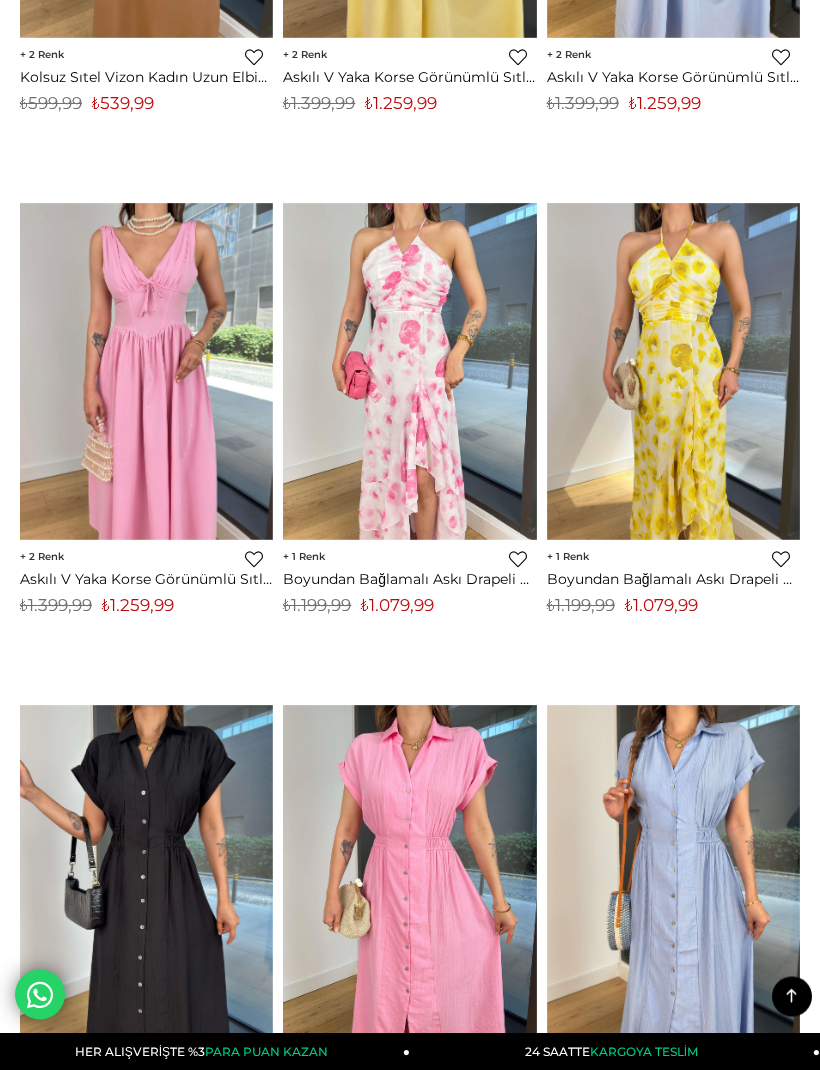 scroll, scrollTop: 13233, scrollLeft: 0, axis: vertical 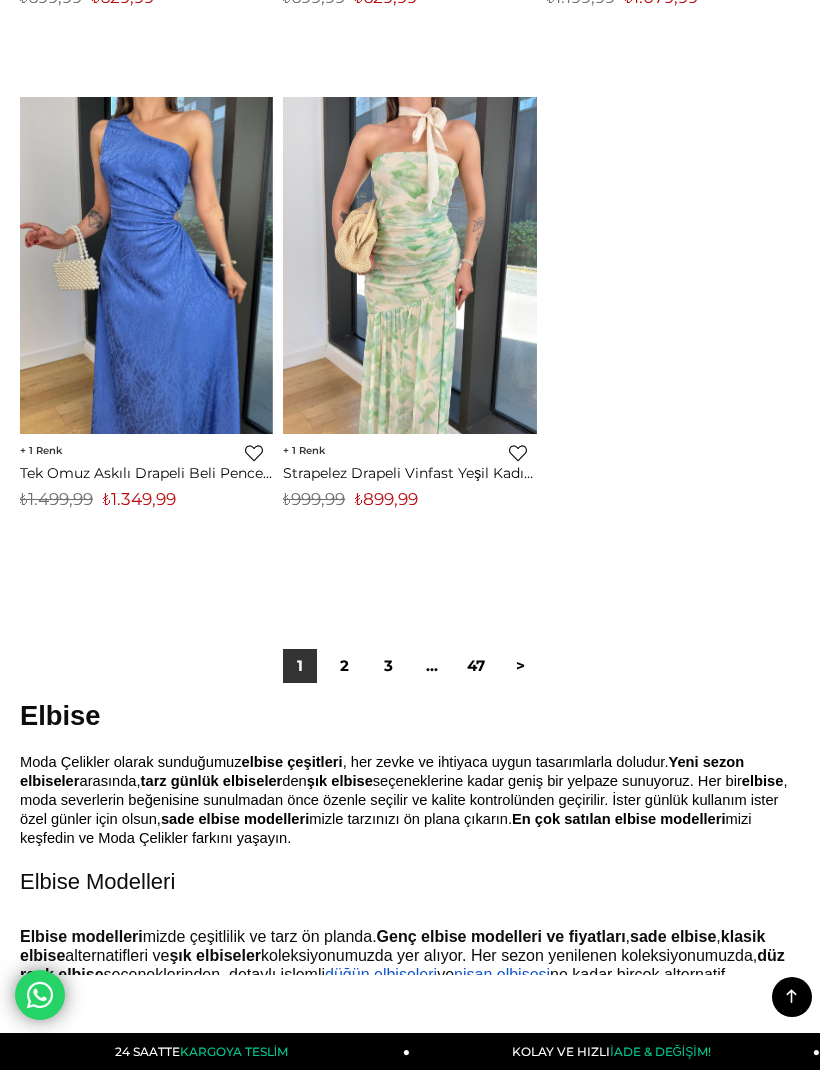 click on "3" at bounding box center (388, 666) 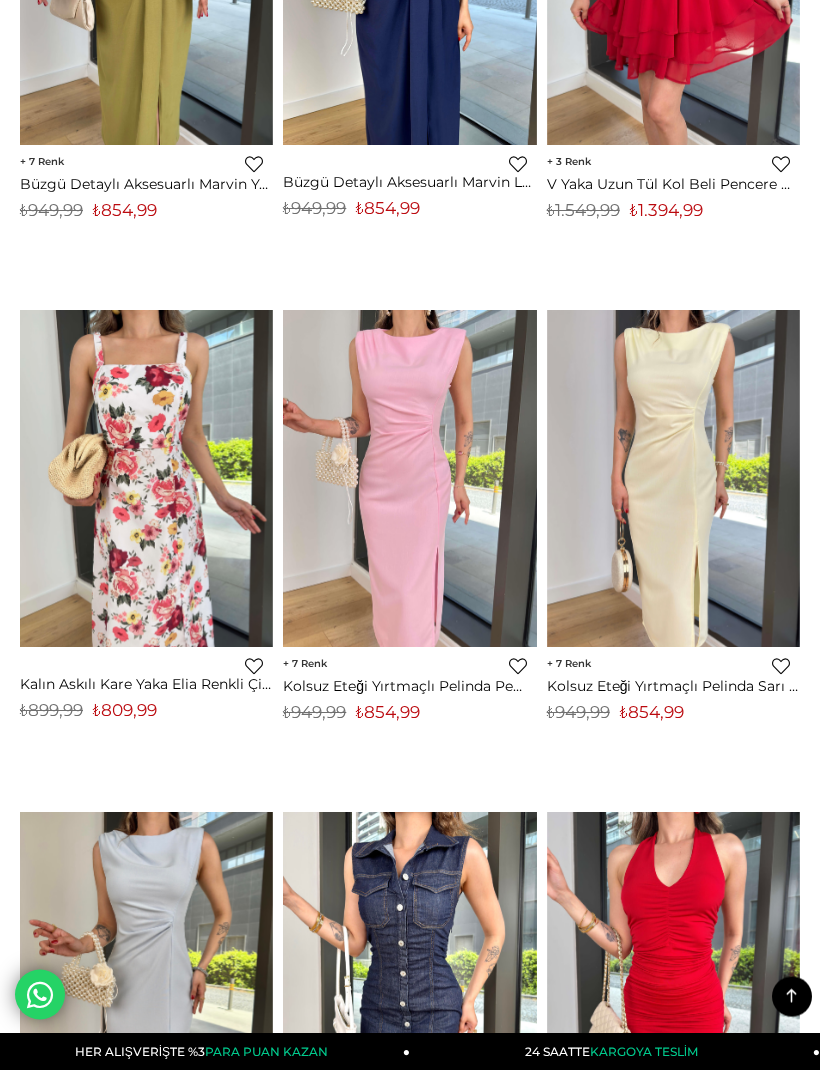 scroll, scrollTop: 0, scrollLeft: 0, axis: both 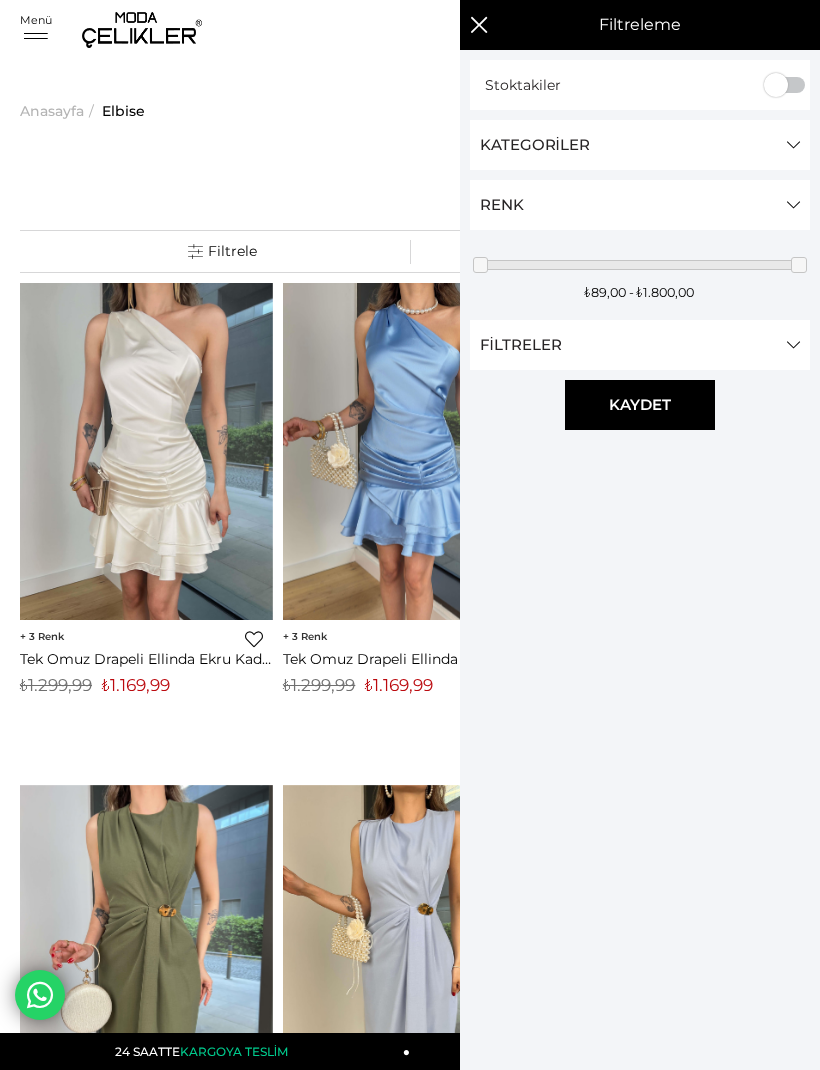 click on "Filtreleme" at bounding box center (222, 251) 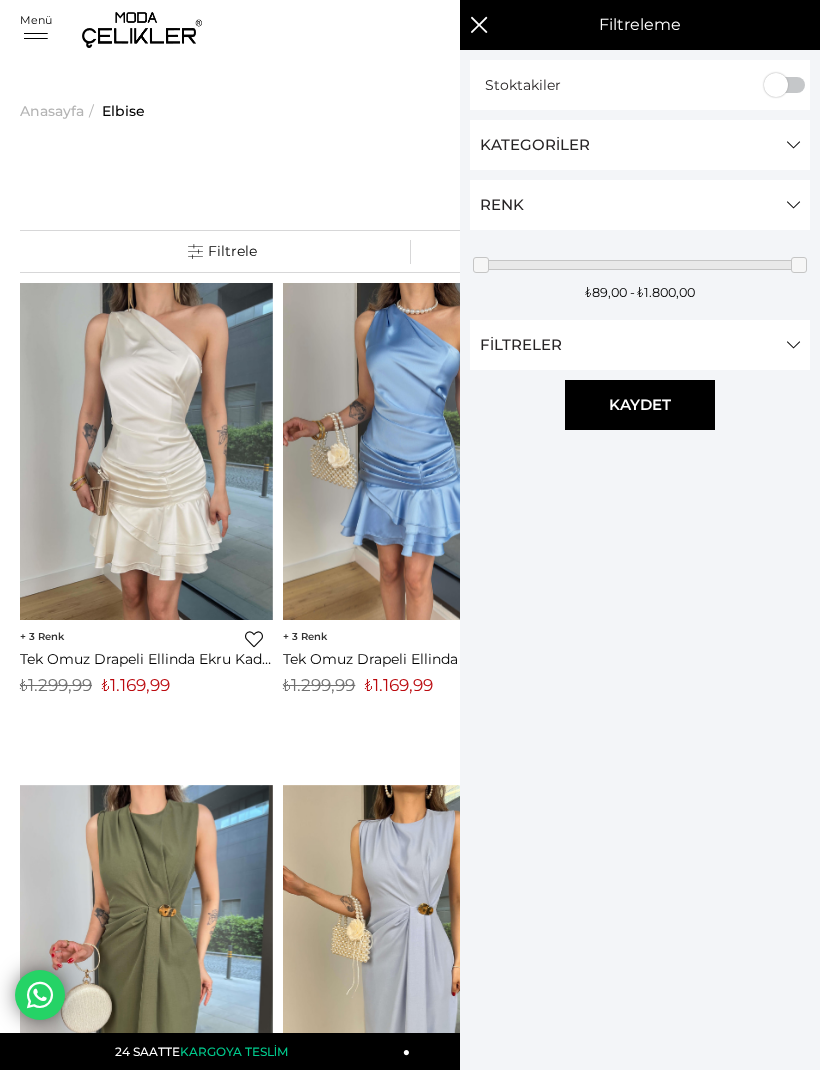click on "Kategoriler" at bounding box center (640, 145) 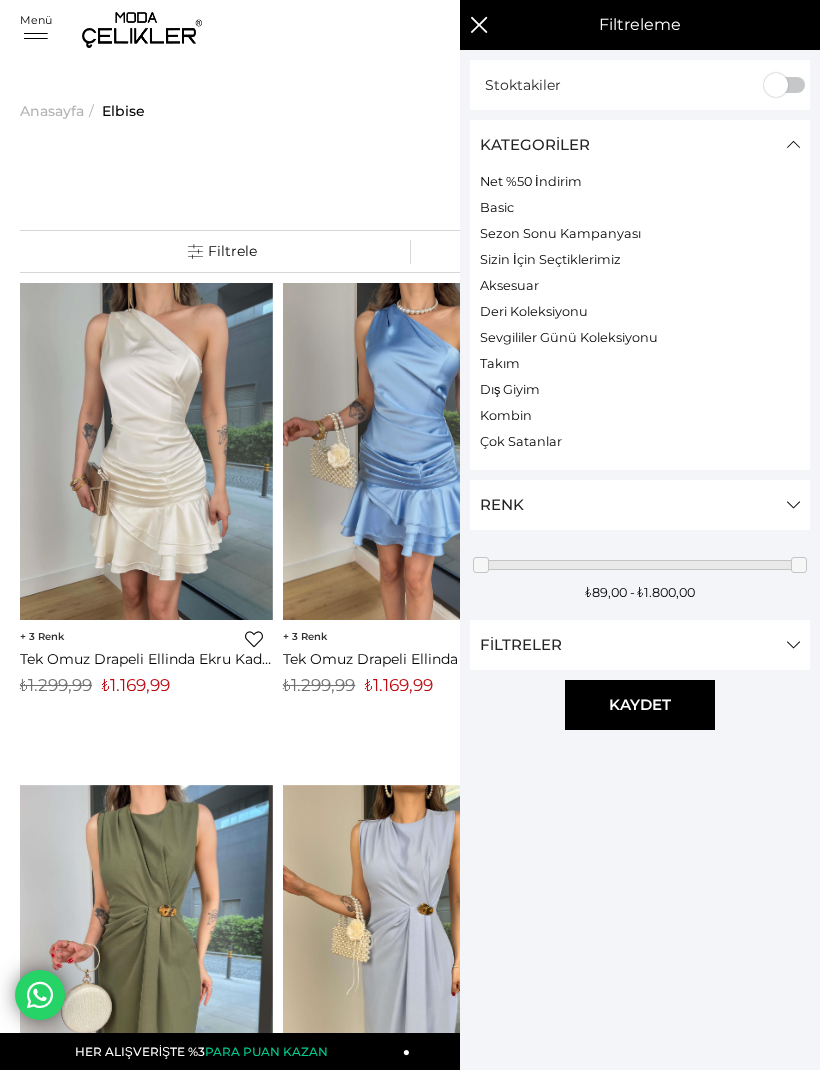 scroll, scrollTop: 1612, scrollLeft: 0, axis: vertical 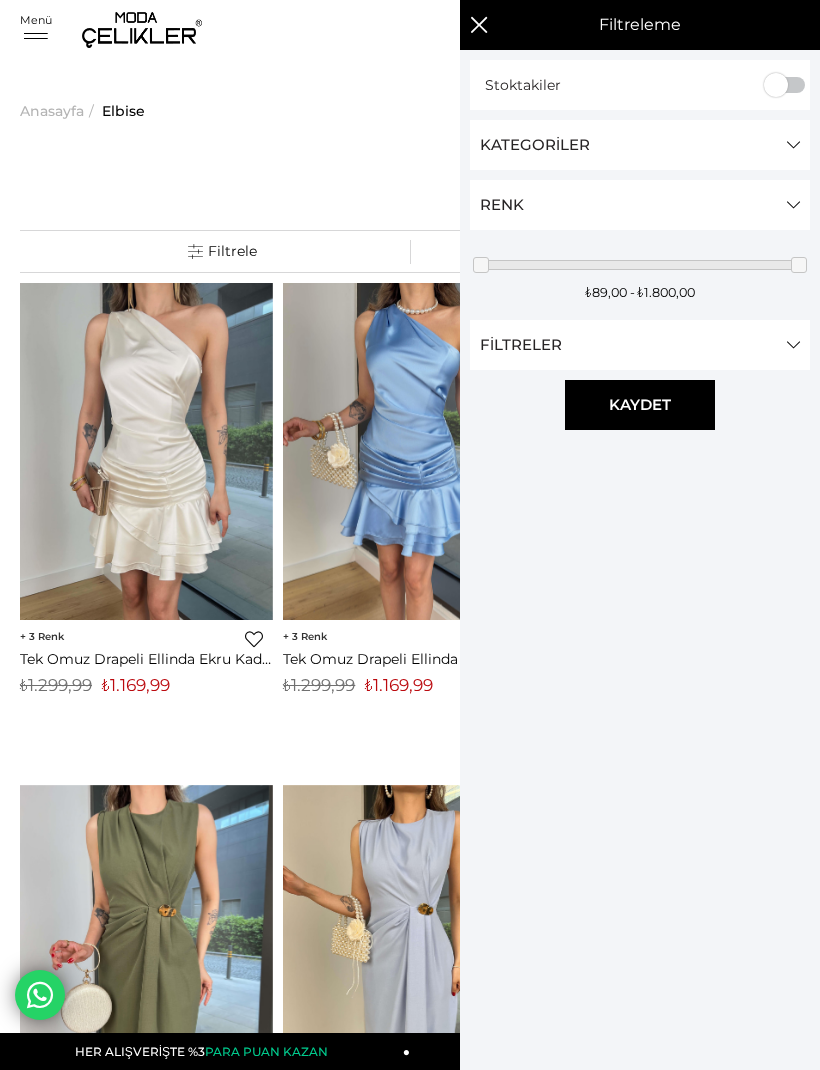click at bounding box center [142, 30] 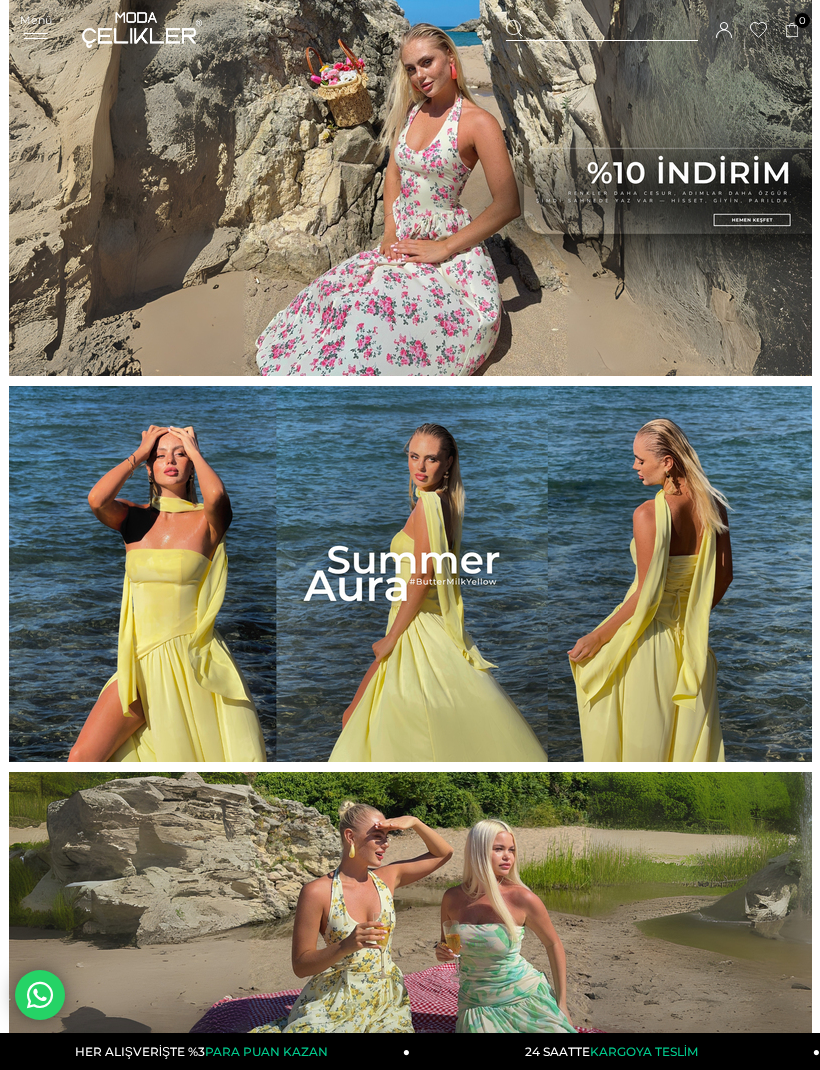 scroll, scrollTop: 0, scrollLeft: 0, axis: both 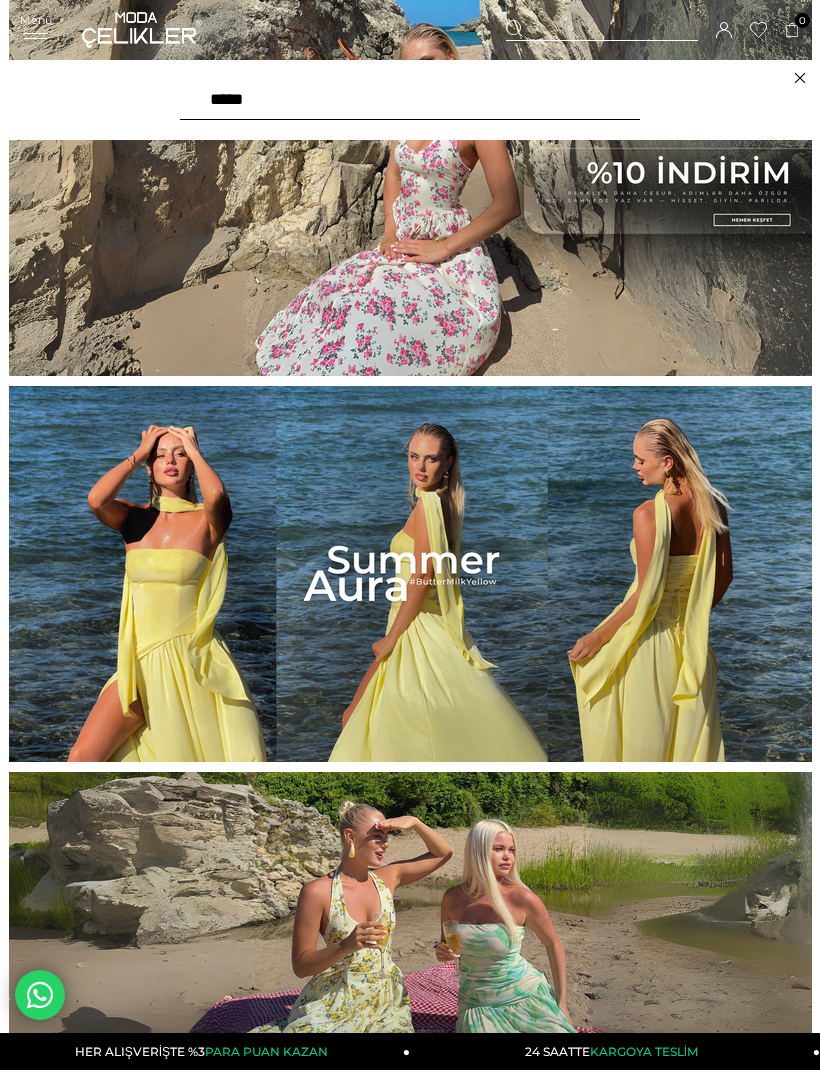 click at bounding box center [410, 100] 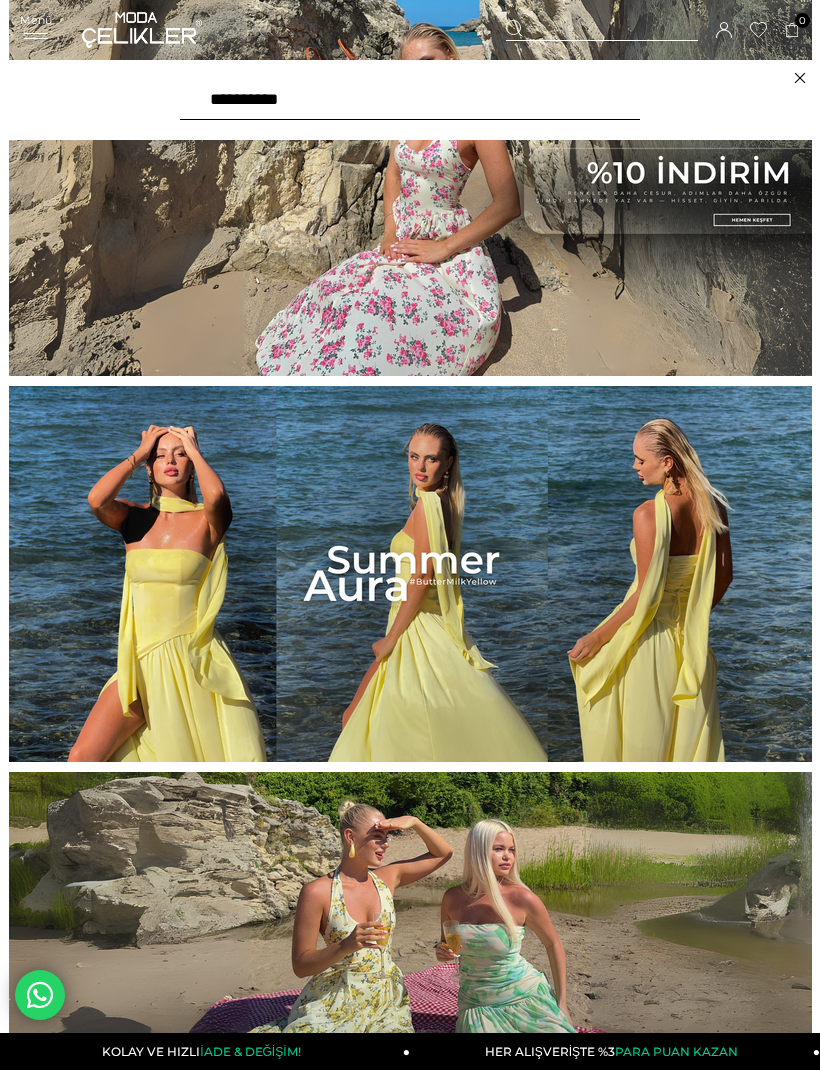 type on "**********" 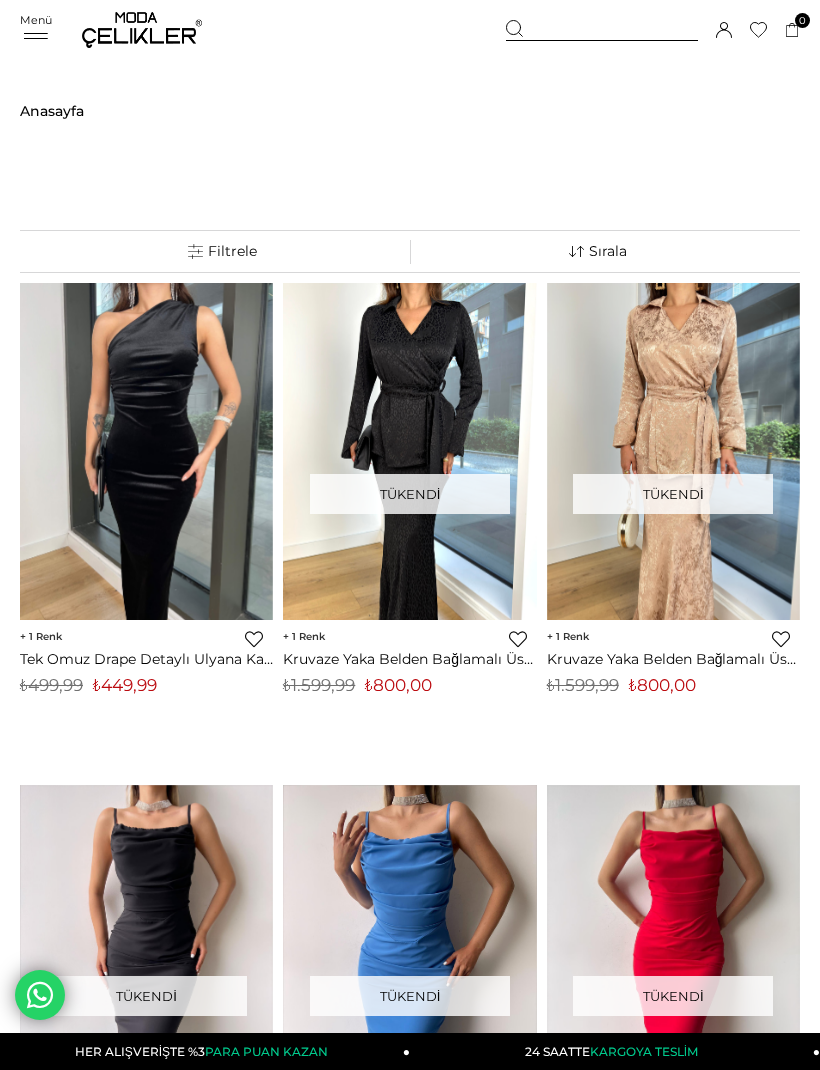 scroll, scrollTop: 0, scrollLeft: 0, axis: both 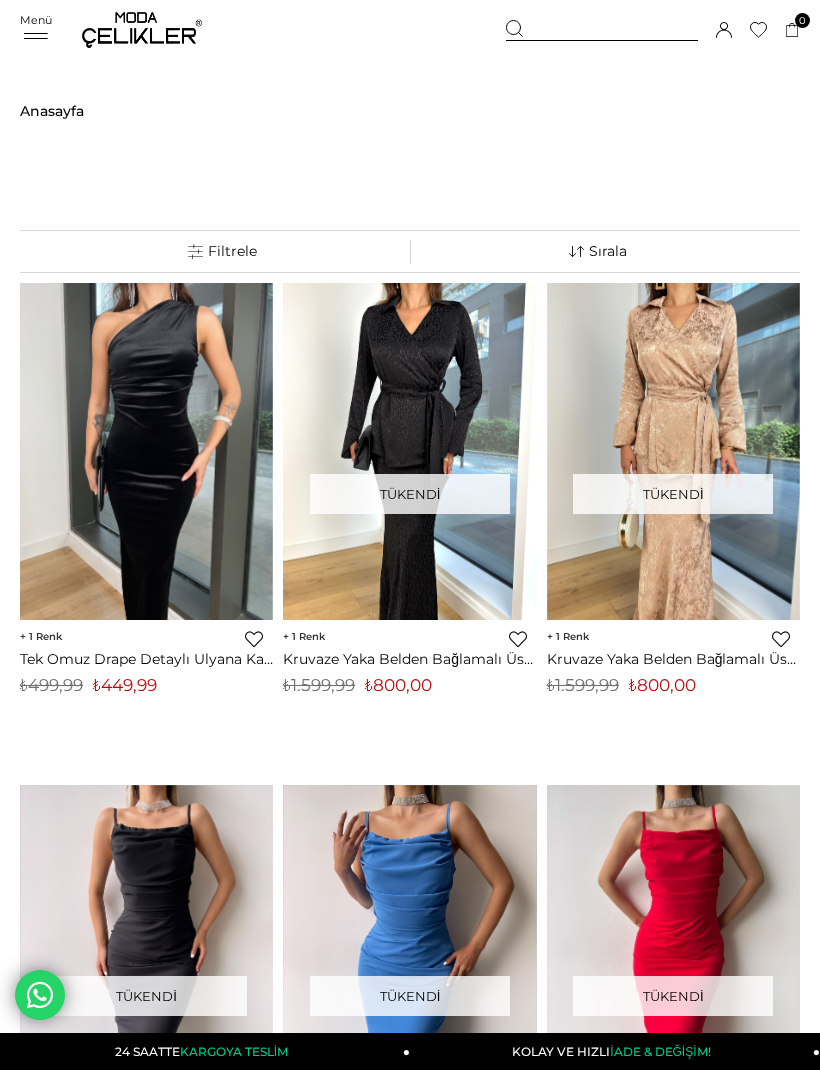 click at bounding box center [602, 30] 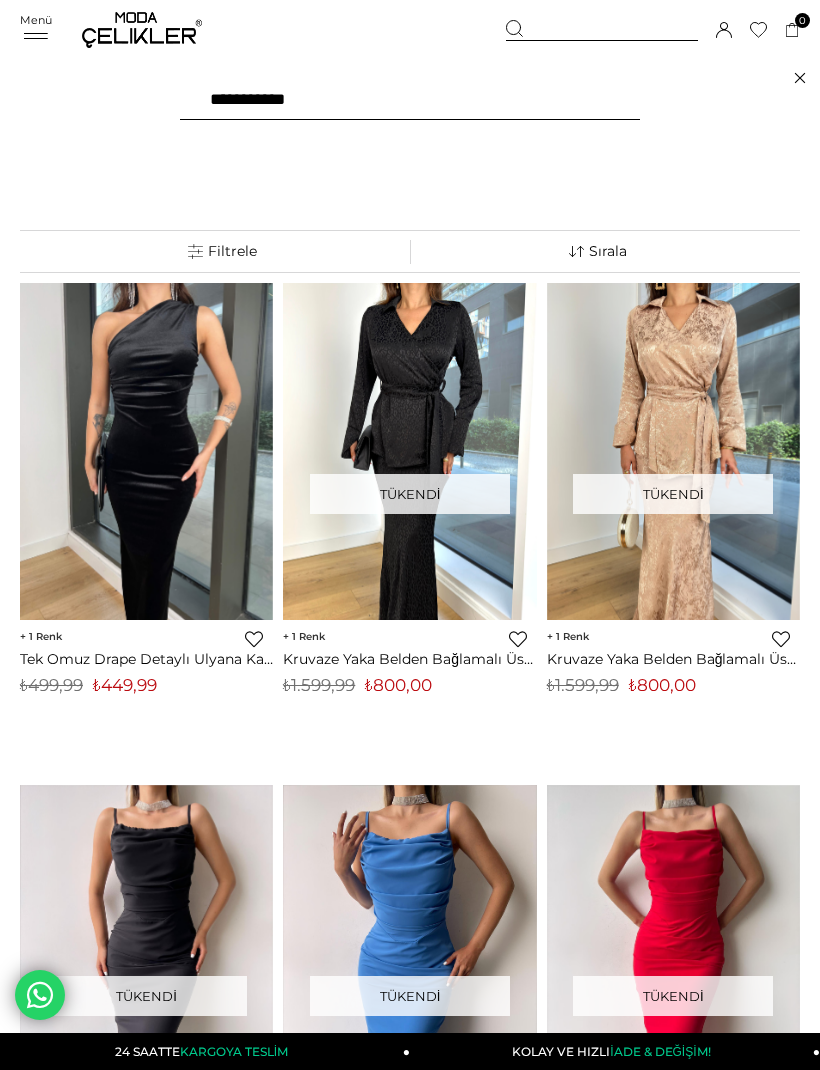 click on "**********" at bounding box center [410, 100] 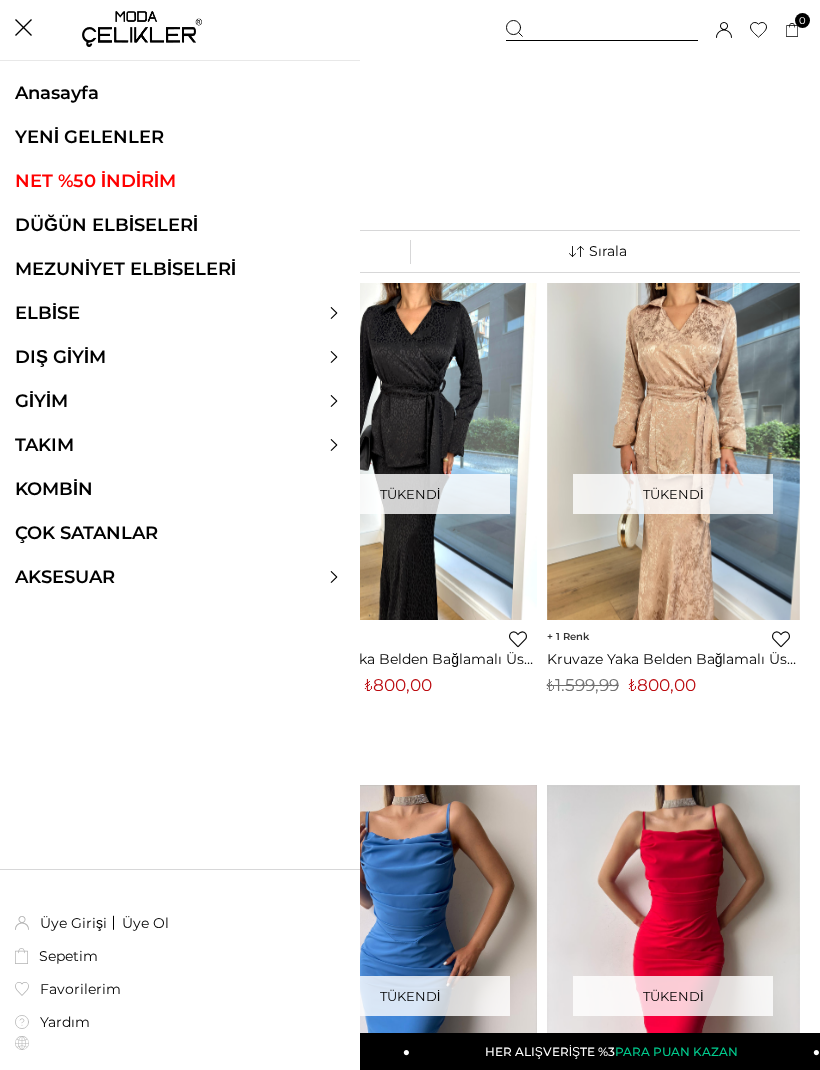 click on "ÇOK SATANLAR" at bounding box center [180, 533] 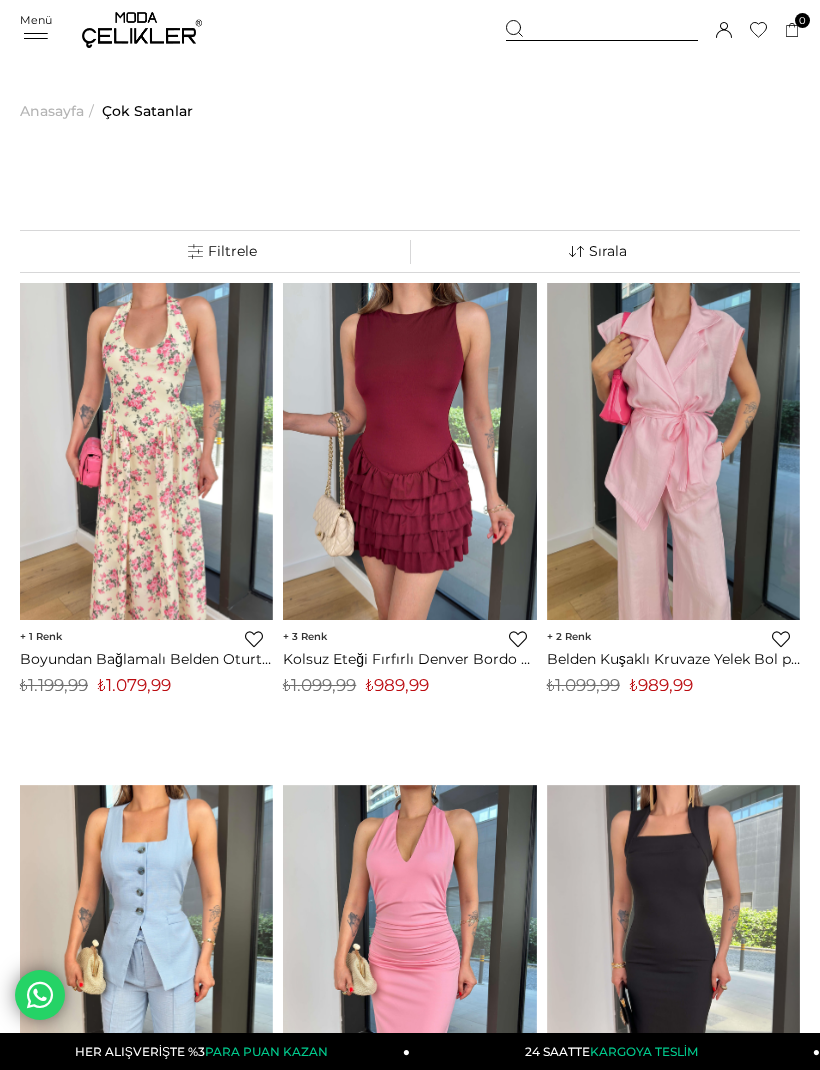scroll, scrollTop: 0, scrollLeft: 0, axis: both 